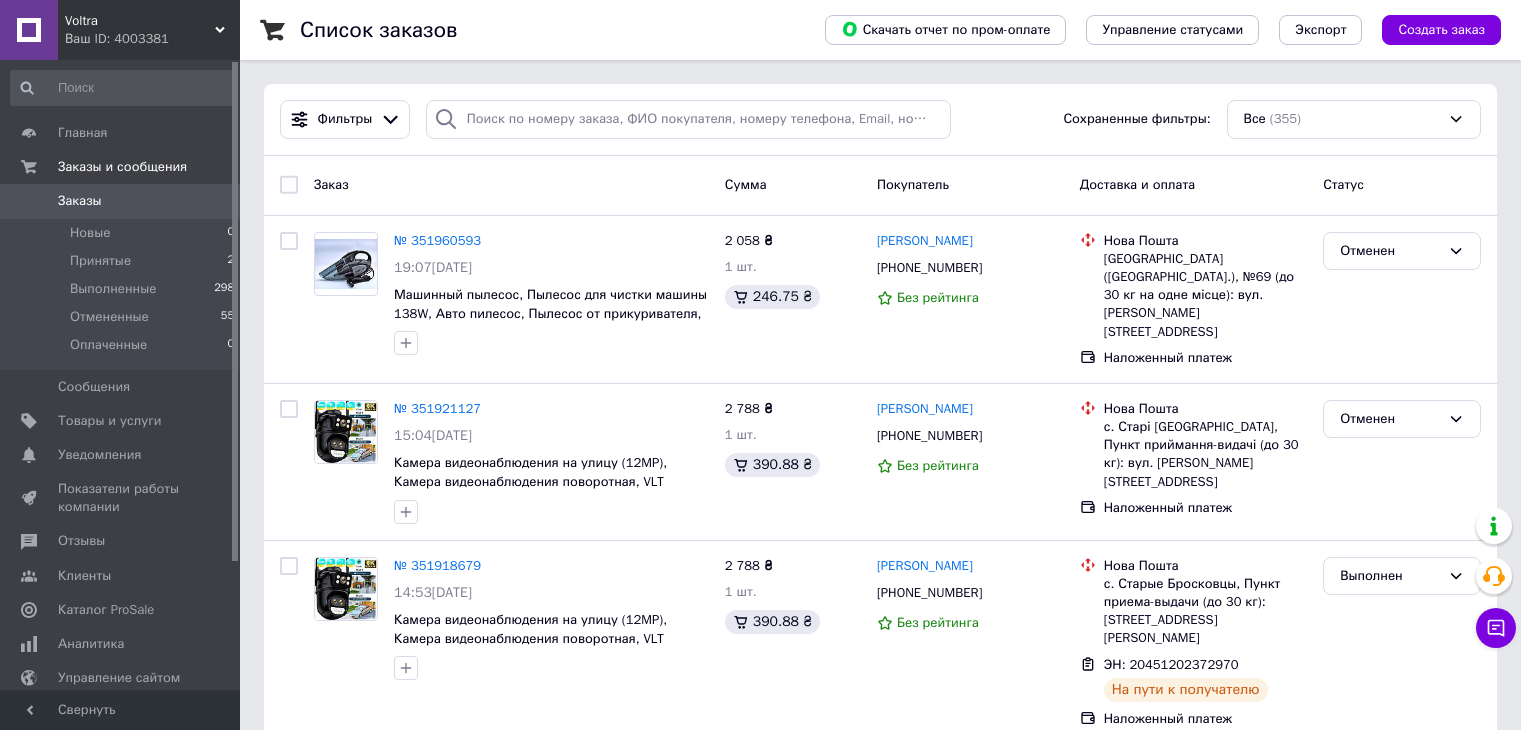scroll, scrollTop: 0, scrollLeft: 0, axis: both 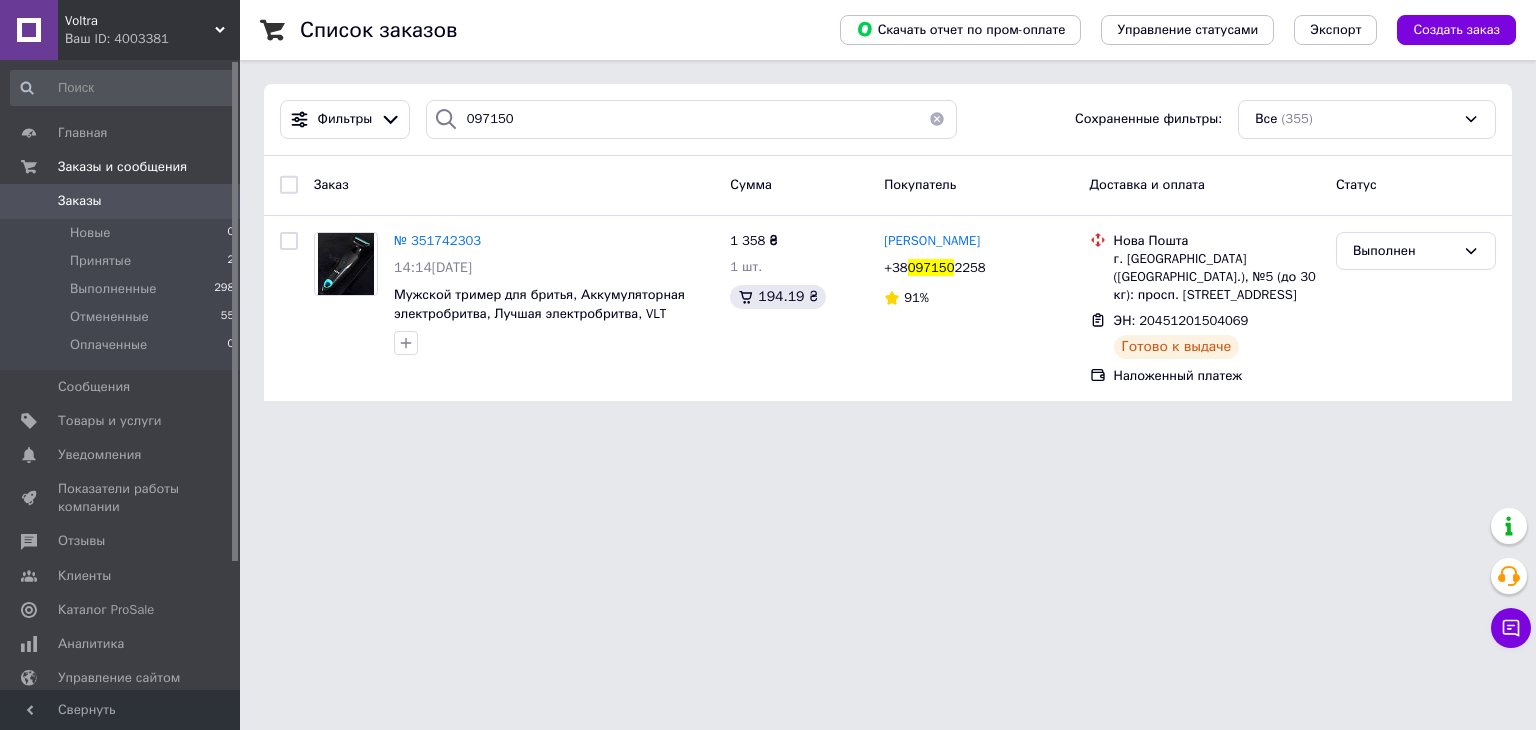type on "097150" 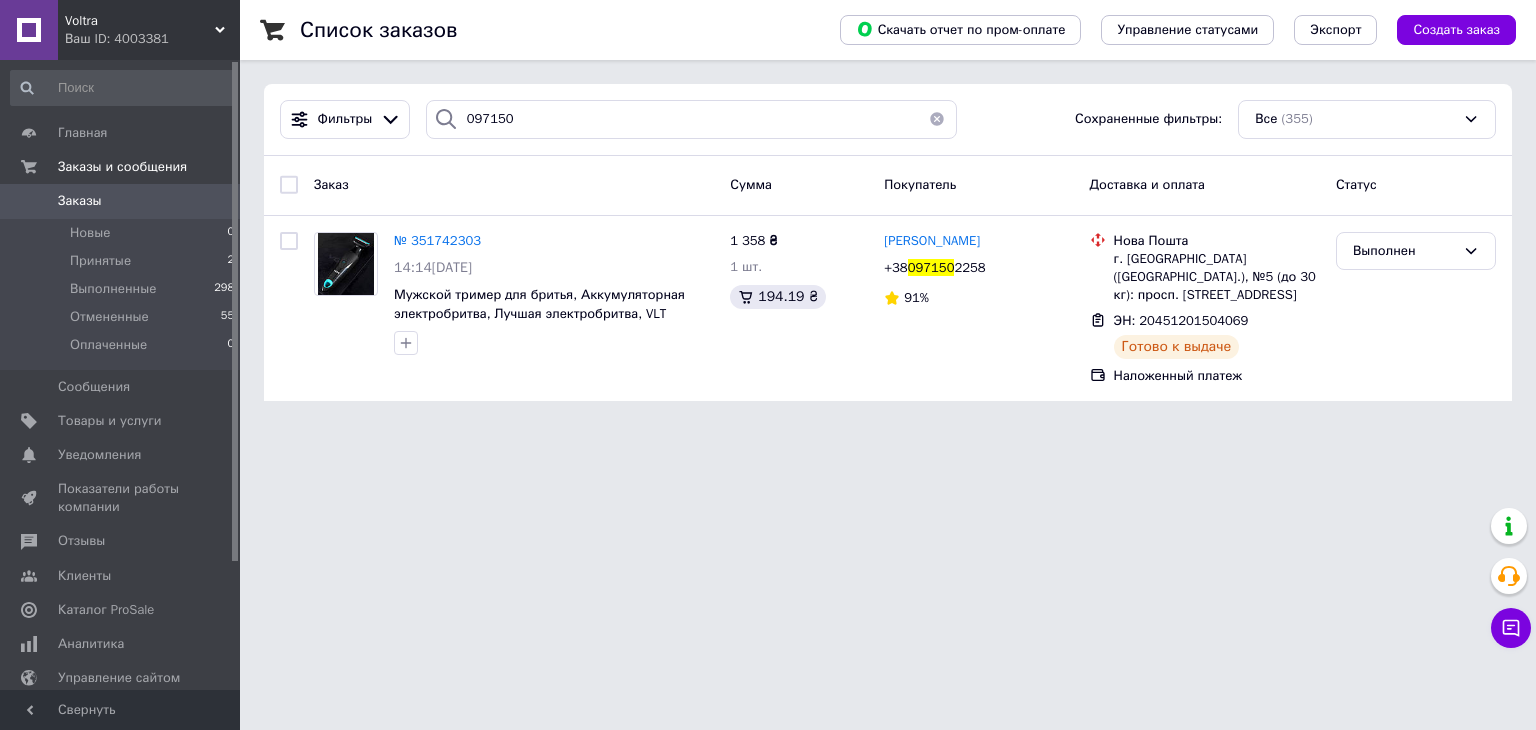 click on "№ 351742303" at bounding box center [437, 240] 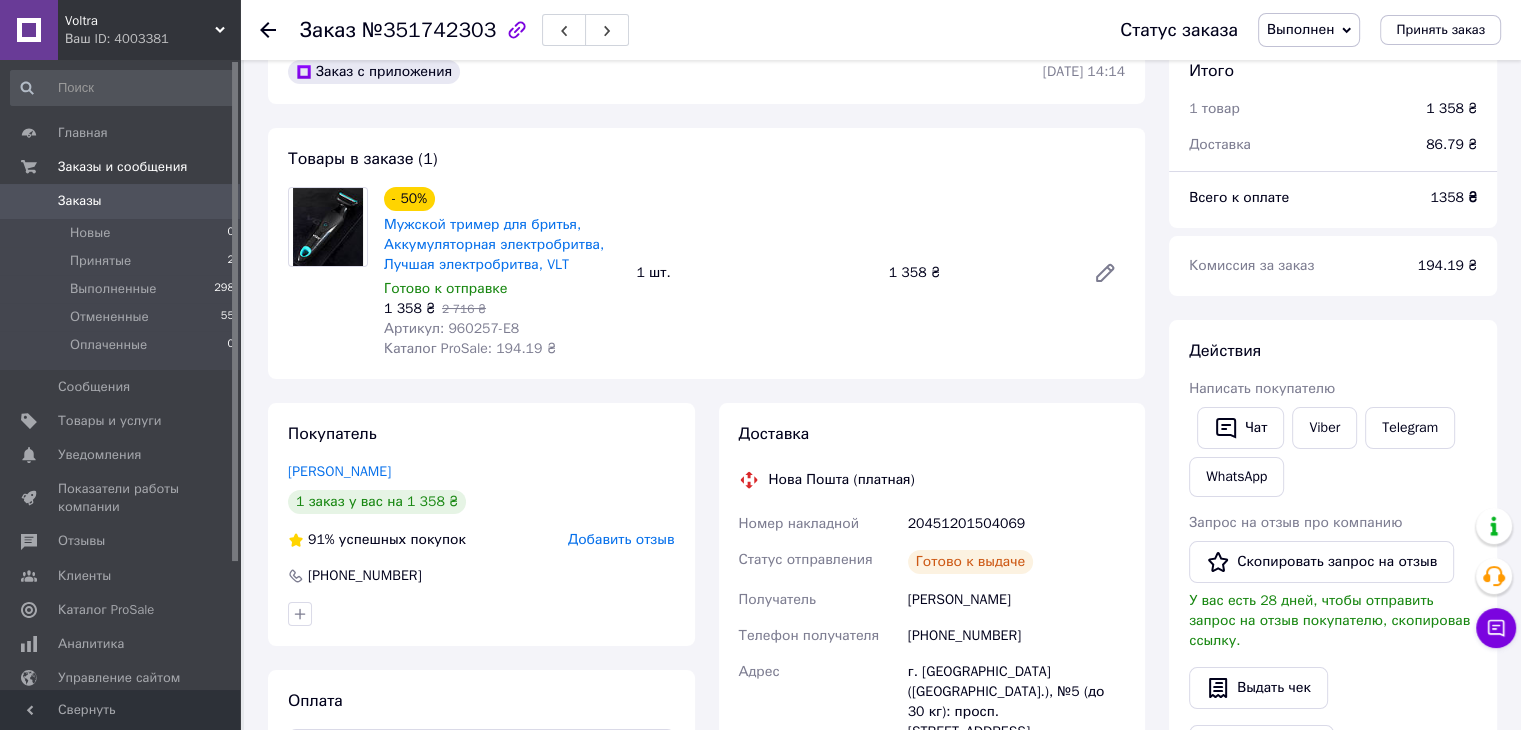 scroll, scrollTop: 0, scrollLeft: 0, axis: both 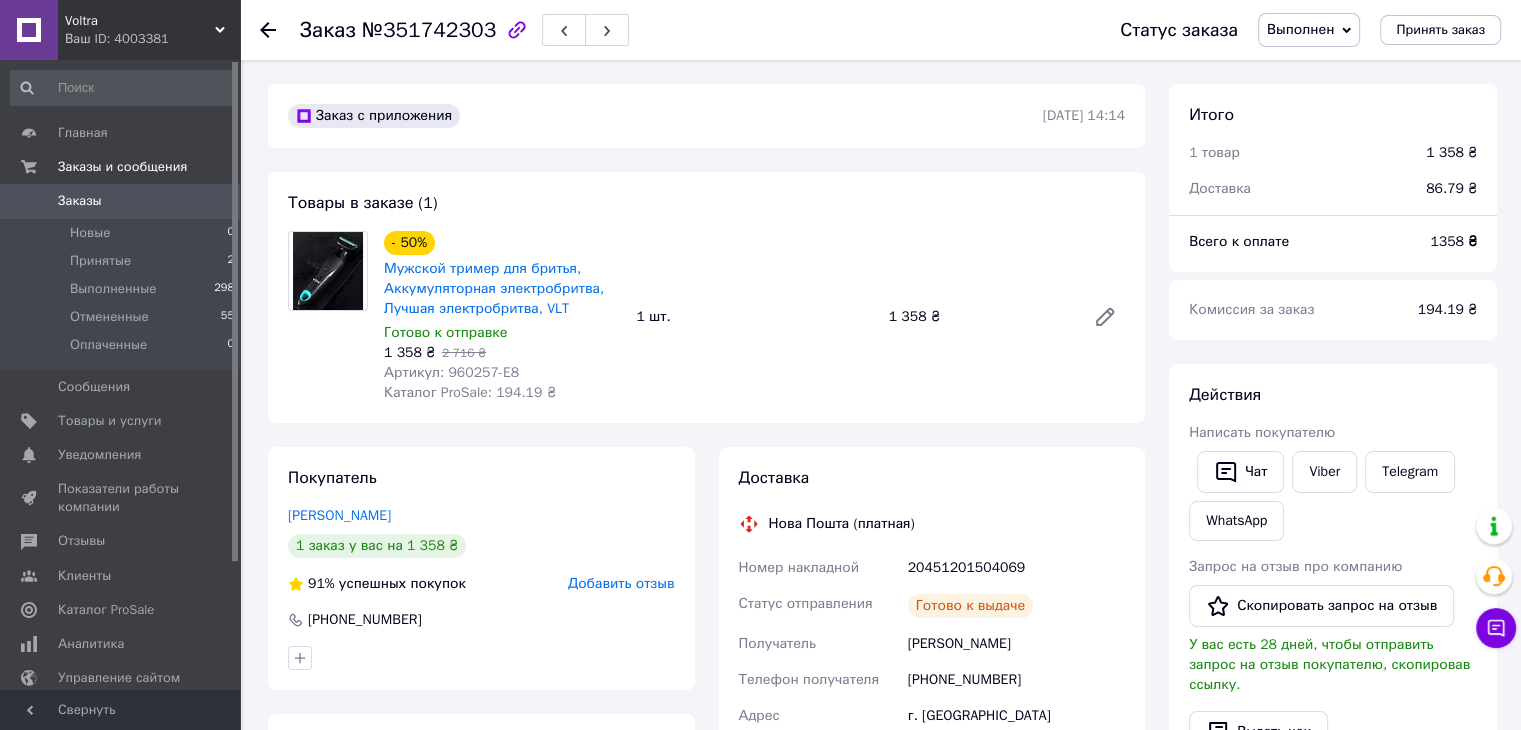 click on "Заказ с приложения 08.07.2025 | 14:14 Товары в заказе (1) - 50% Мужской тример для бритья, Аккумуляторная электробритва, Лучшая электробритва, VLT Готово к отправке 1 358 ₴   2 716 ₴ Артикул: 960257-E8 Каталог ProSale: 194.19 ₴  1 шт. 1 358 ₴ Покупатель Прушко Любов 1 заказ у вас на 1 358 ₴ 91%   успешных покупок Добавить отзыв +380971502258 Оплата Наложенный платеж Доставка Нова Пошта (платная) Номер накладной 20451201504069 Статус отправления Готово к выдаче Получатель Прушко Любов Телефон получателя +380971502258 Адрес г. Кривой Рог (Днепропетровская обл.), №5 (до 30 кг): просп. Победы, 32 Плательщик 86.79 ₴ 1358 <" at bounding box center (706, 739) 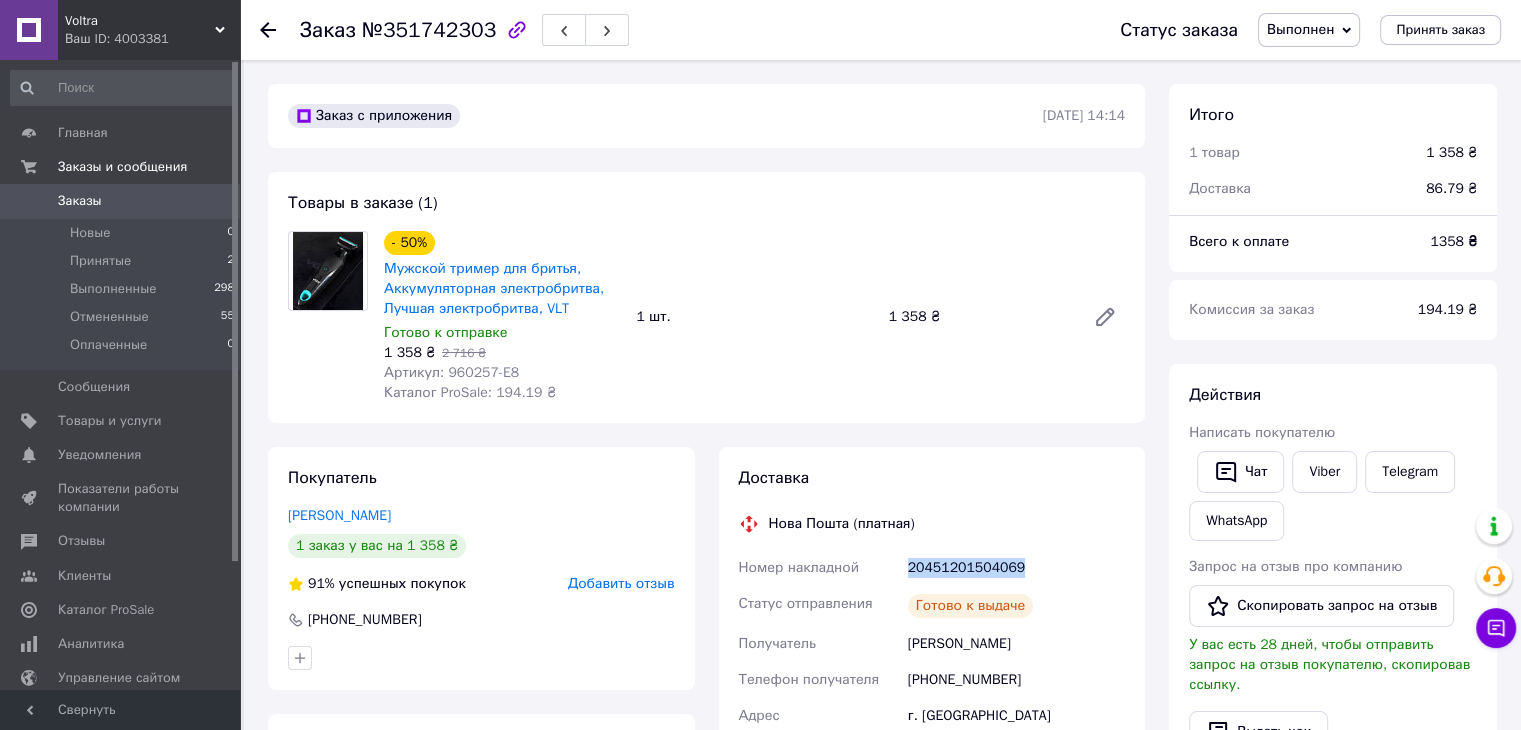 drag, startPoint x: 908, startPoint y: 568, endPoint x: 1020, endPoint y: 562, distance: 112.1606 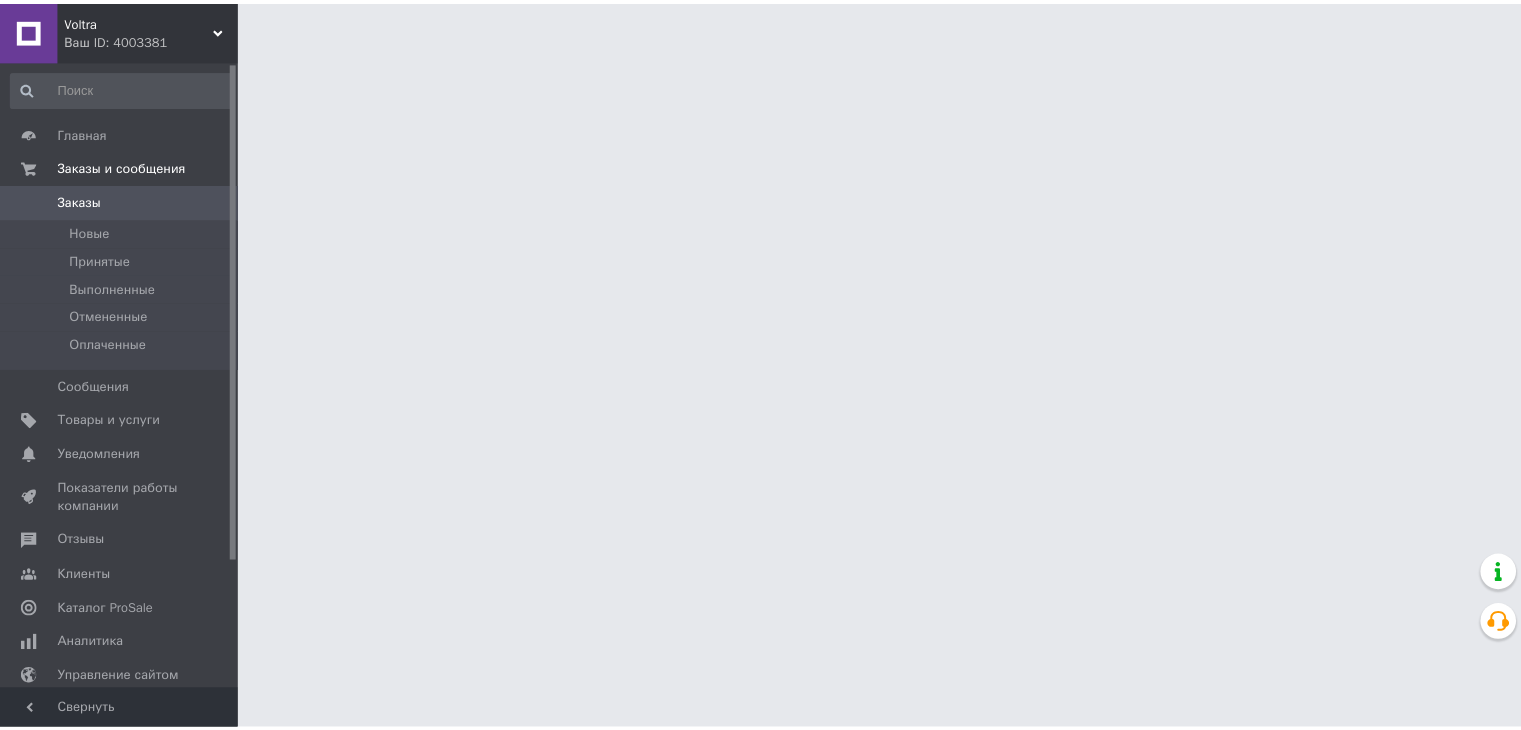 scroll, scrollTop: 0, scrollLeft: 0, axis: both 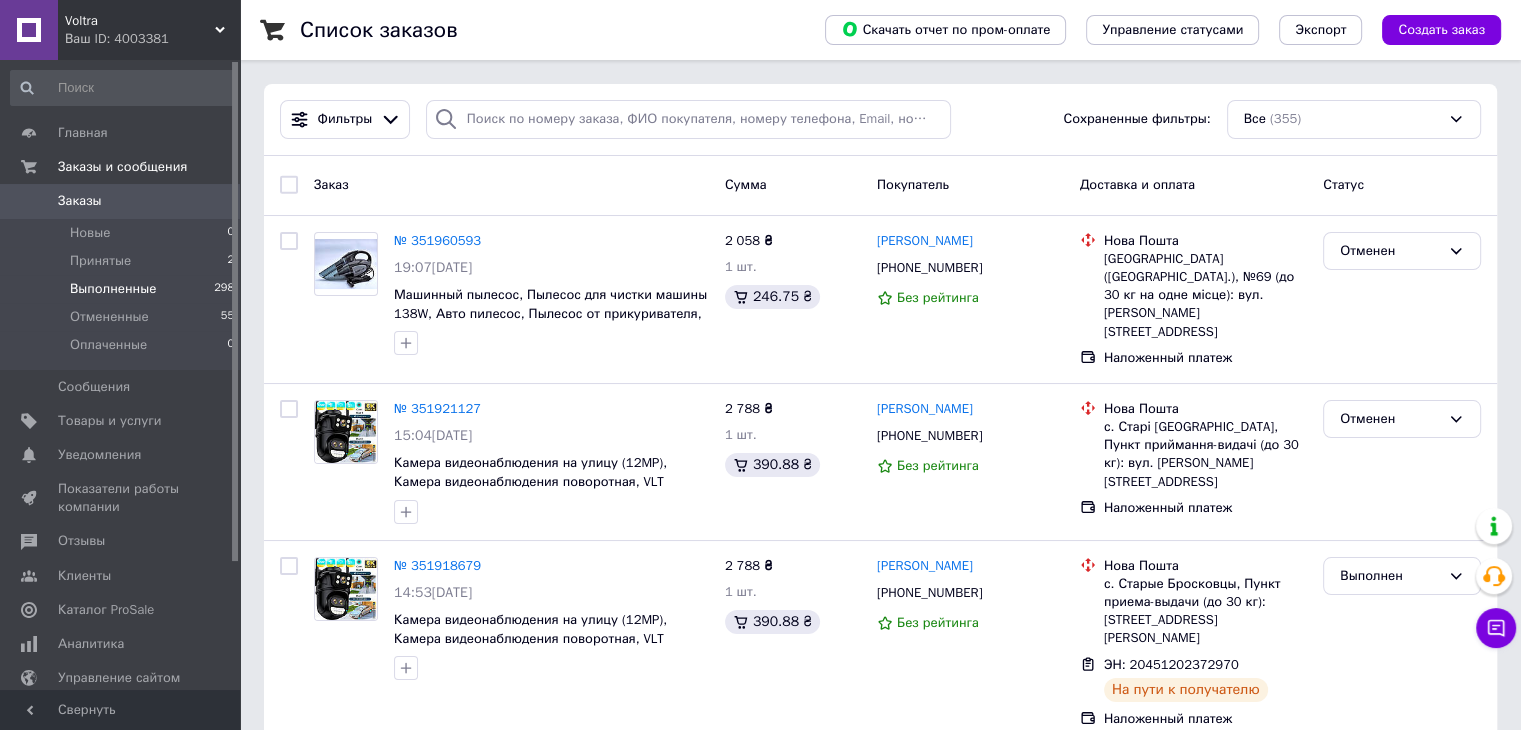 click on "Выполненные" at bounding box center [113, 289] 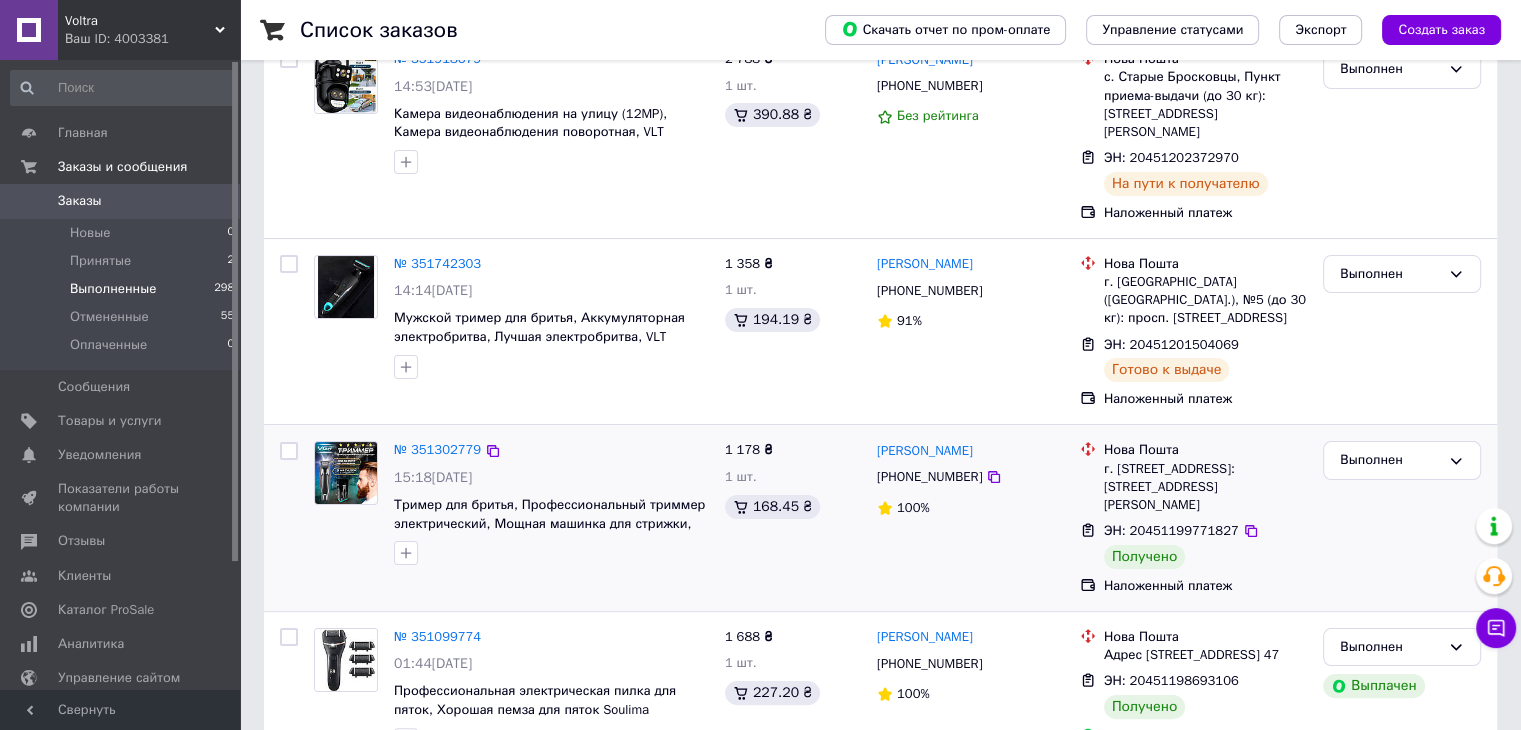 scroll, scrollTop: 100, scrollLeft: 0, axis: vertical 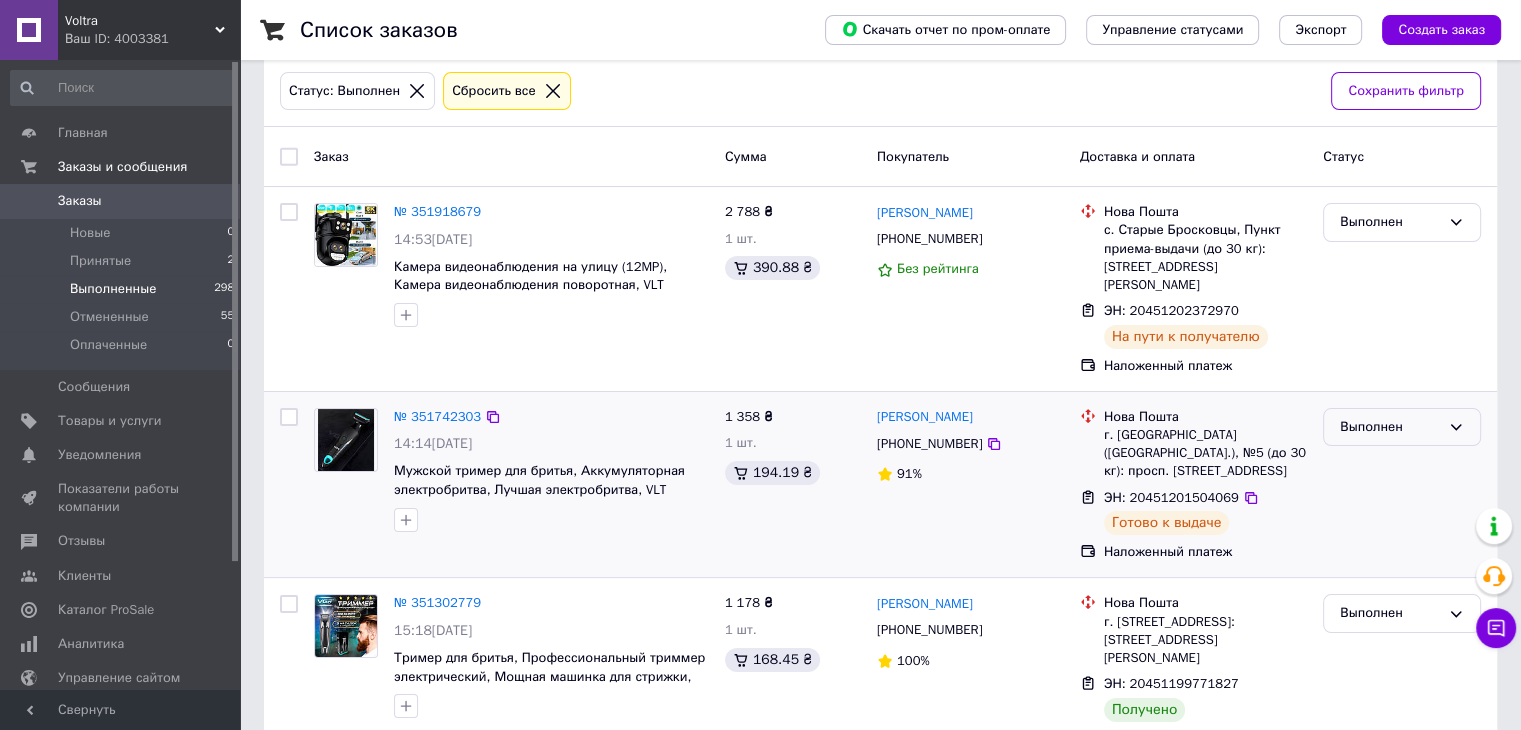 click on "Выполнен" at bounding box center [1390, 427] 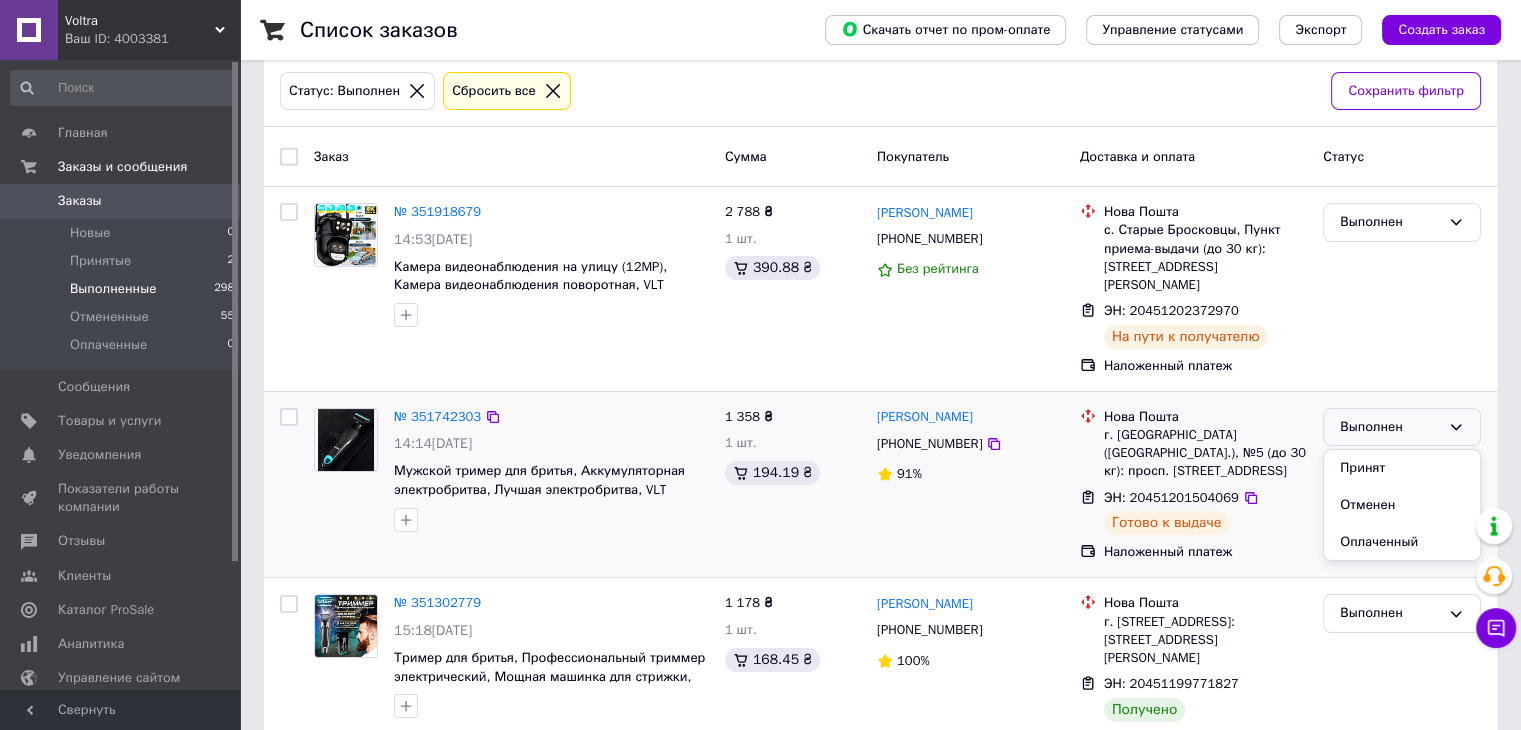 click on "Отменен" at bounding box center (1402, 505) 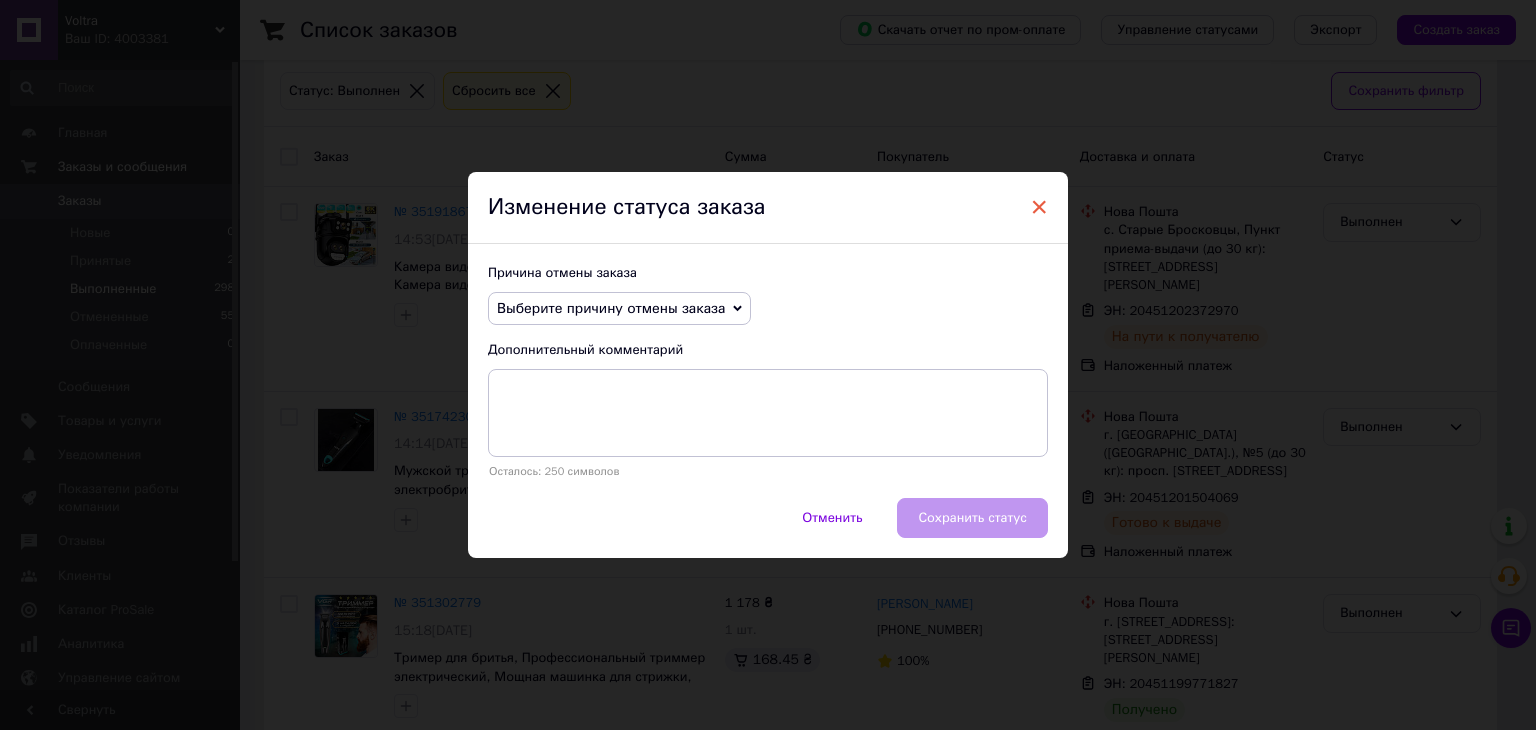 click on "×" at bounding box center [1039, 207] 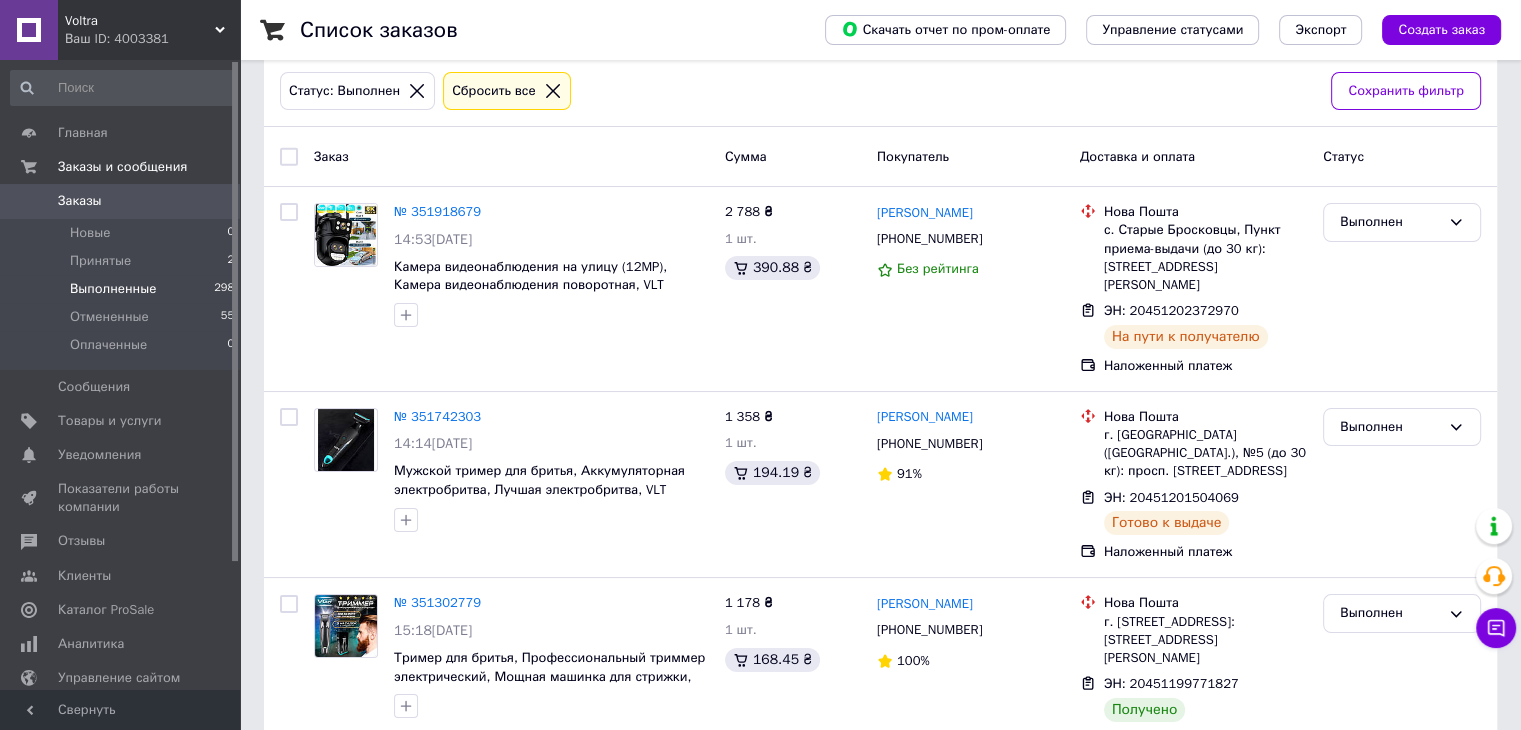 click on "Заказы" at bounding box center [80, 201] 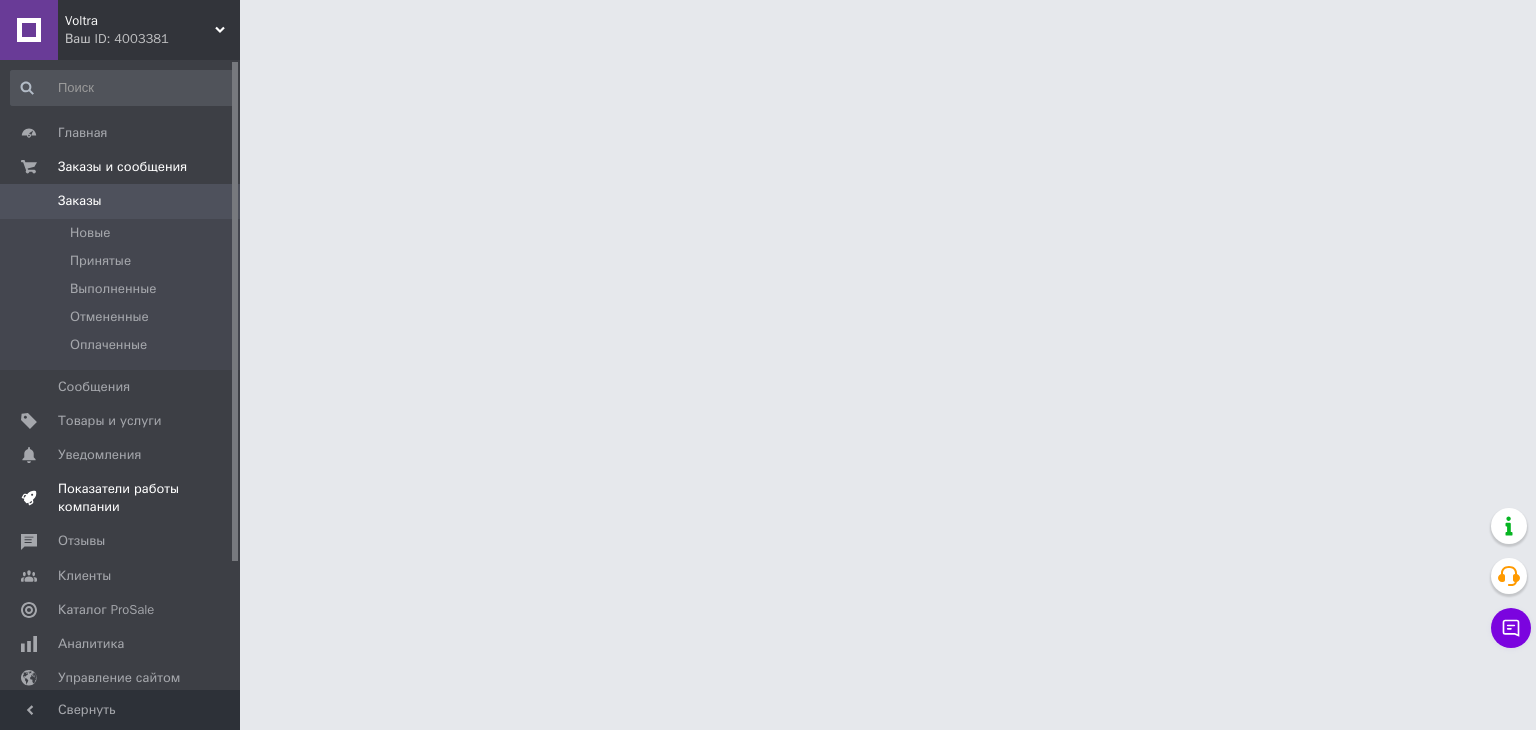 scroll, scrollTop: 0, scrollLeft: 0, axis: both 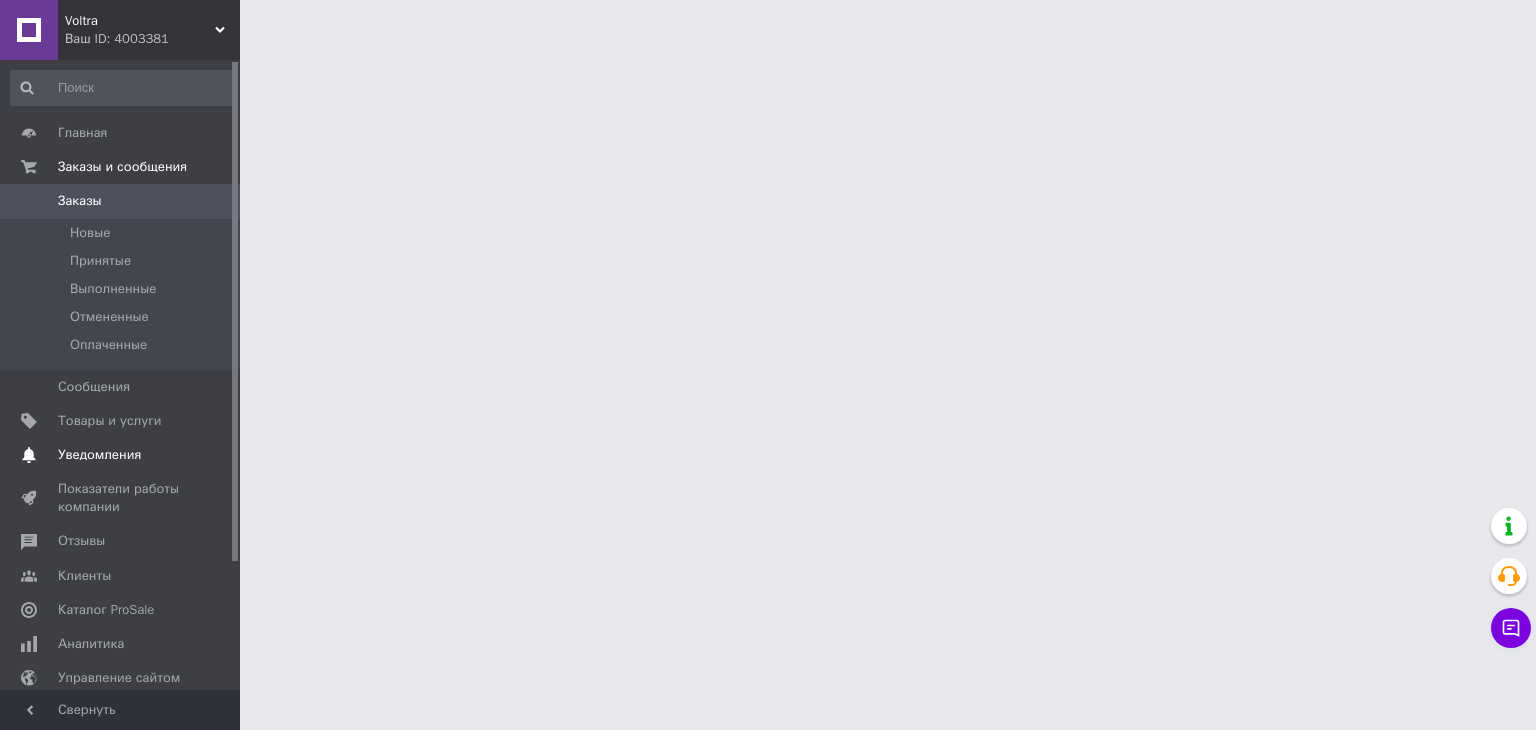 click on "Уведомления" at bounding box center [99, 455] 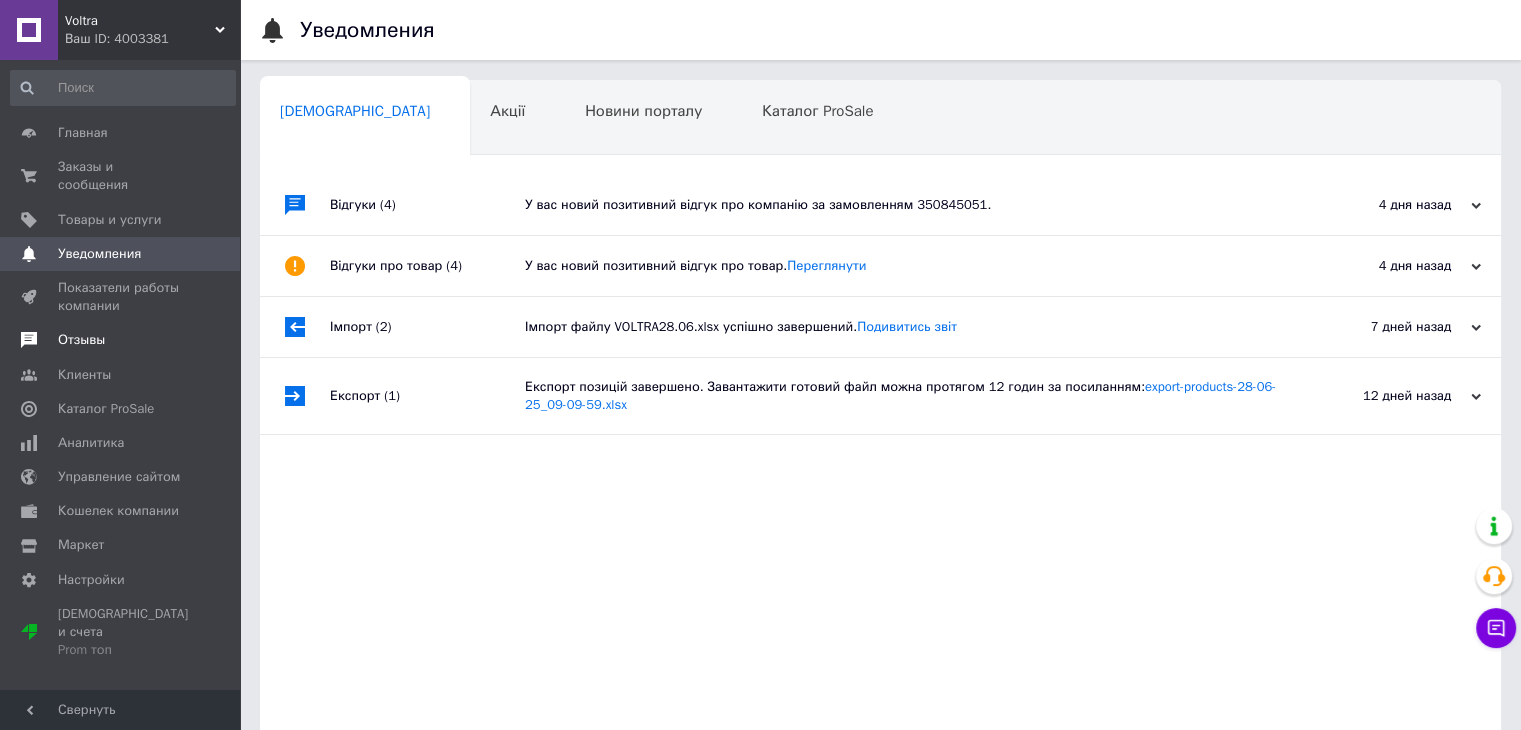 click on "Отзывы" at bounding box center (81, 340) 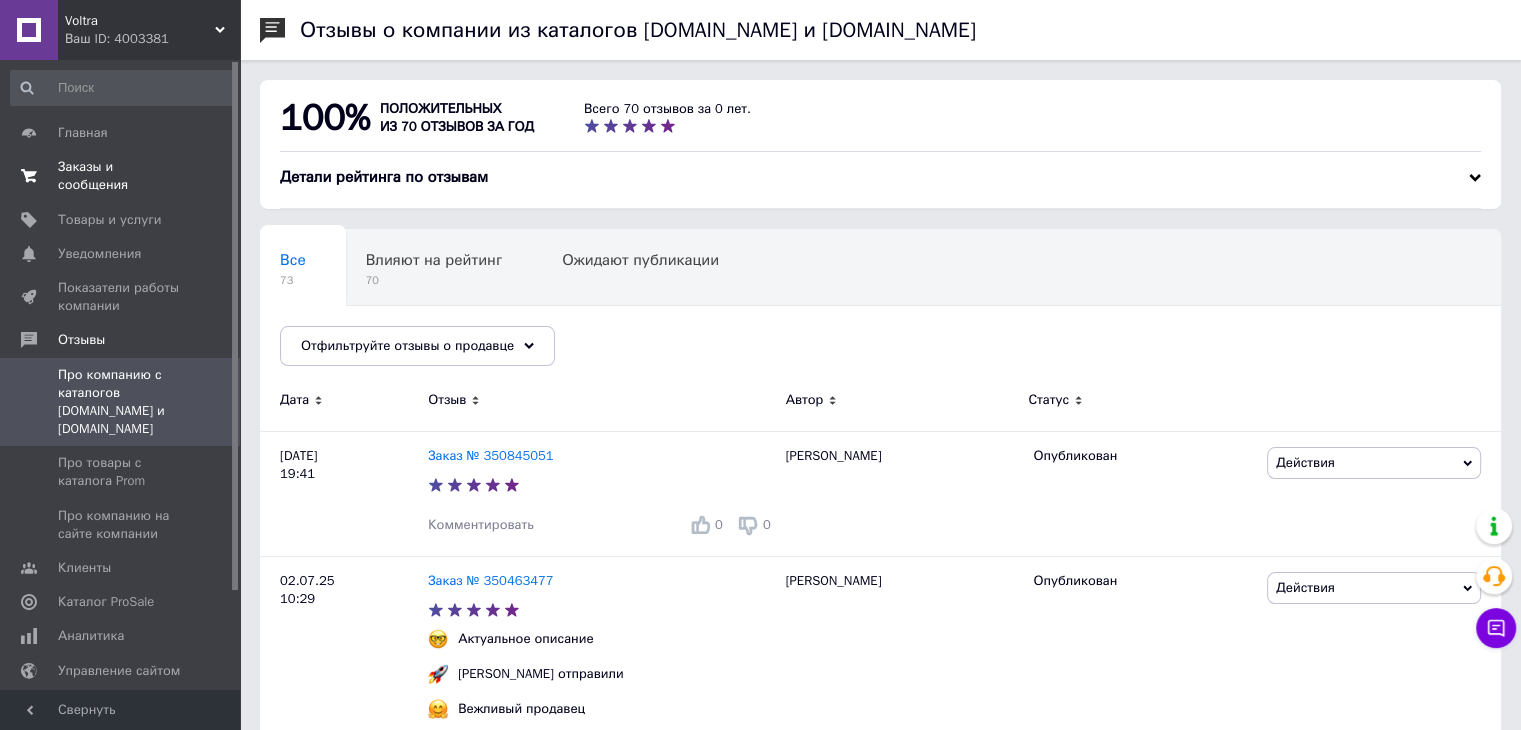 click on "Заказы и сообщения" at bounding box center [121, 176] 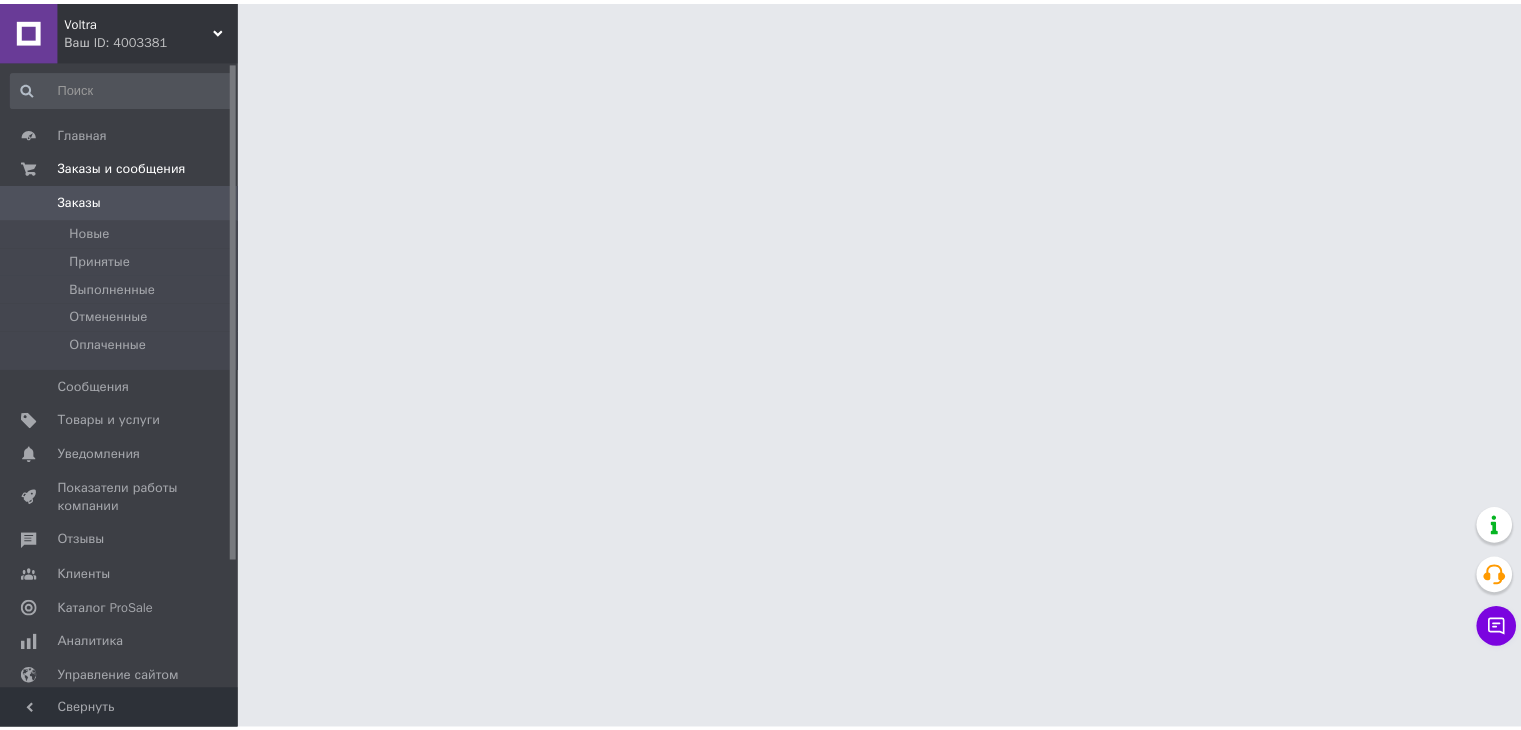 scroll, scrollTop: 0, scrollLeft: 0, axis: both 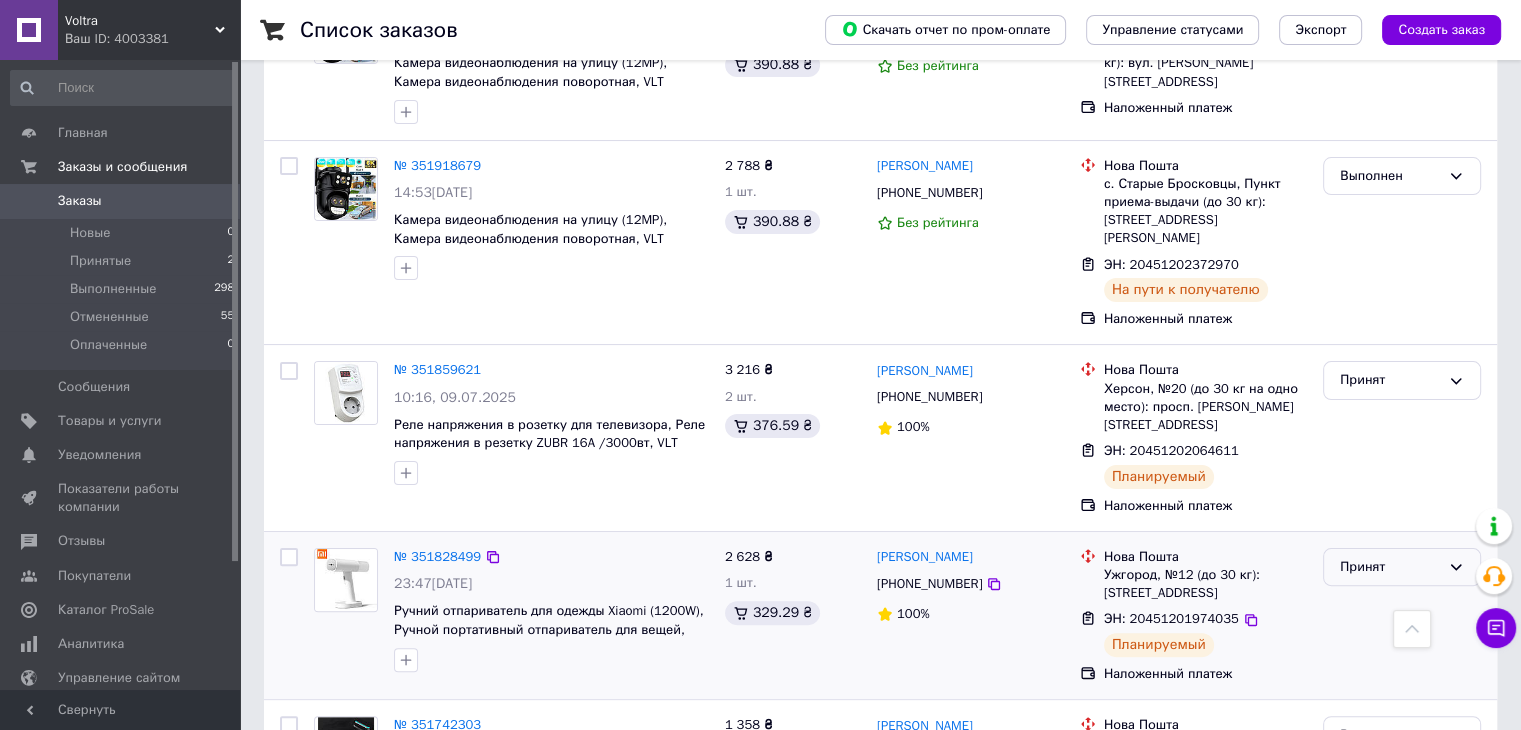 click on "Принят" at bounding box center (1390, 567) 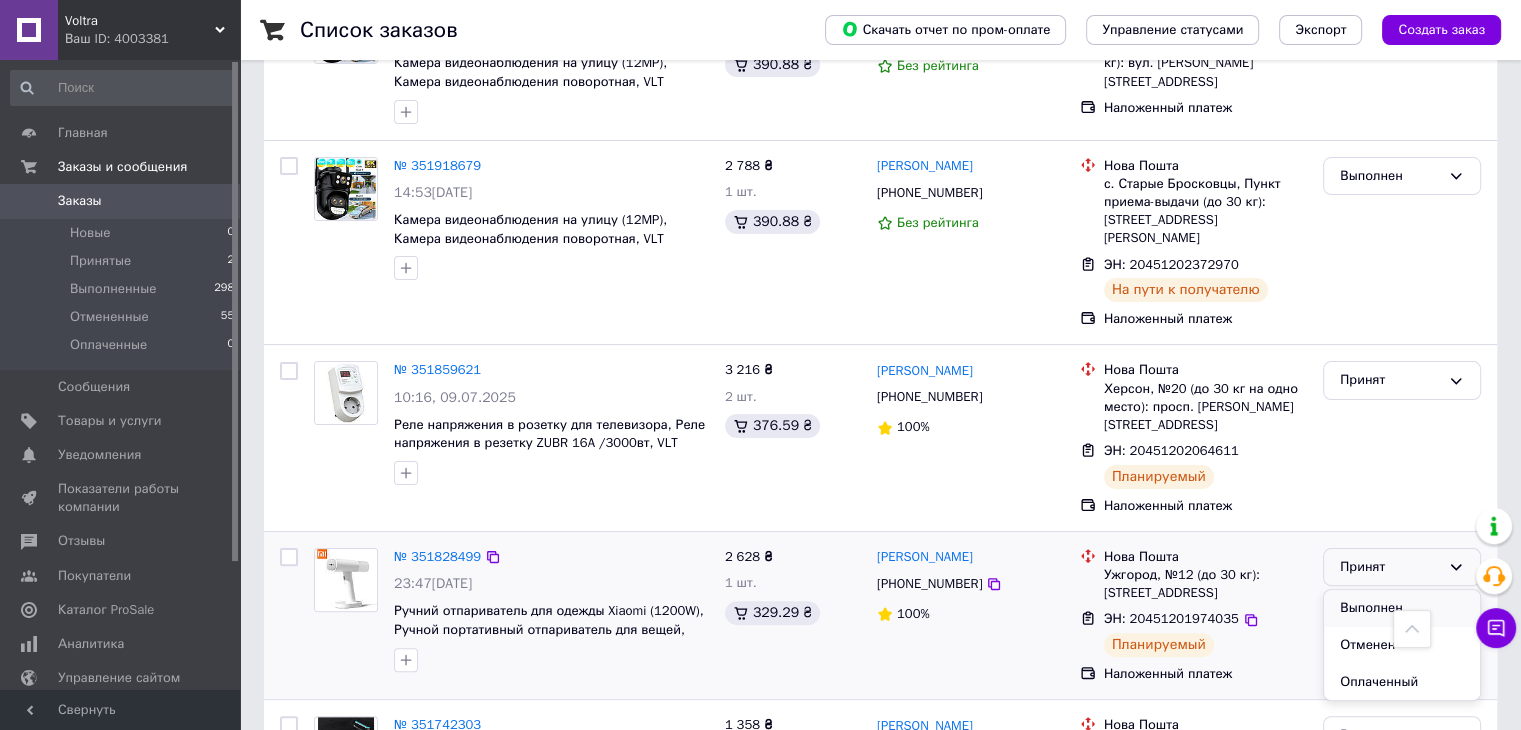 click on "Выполнен" at bounding box center [1402, 608] 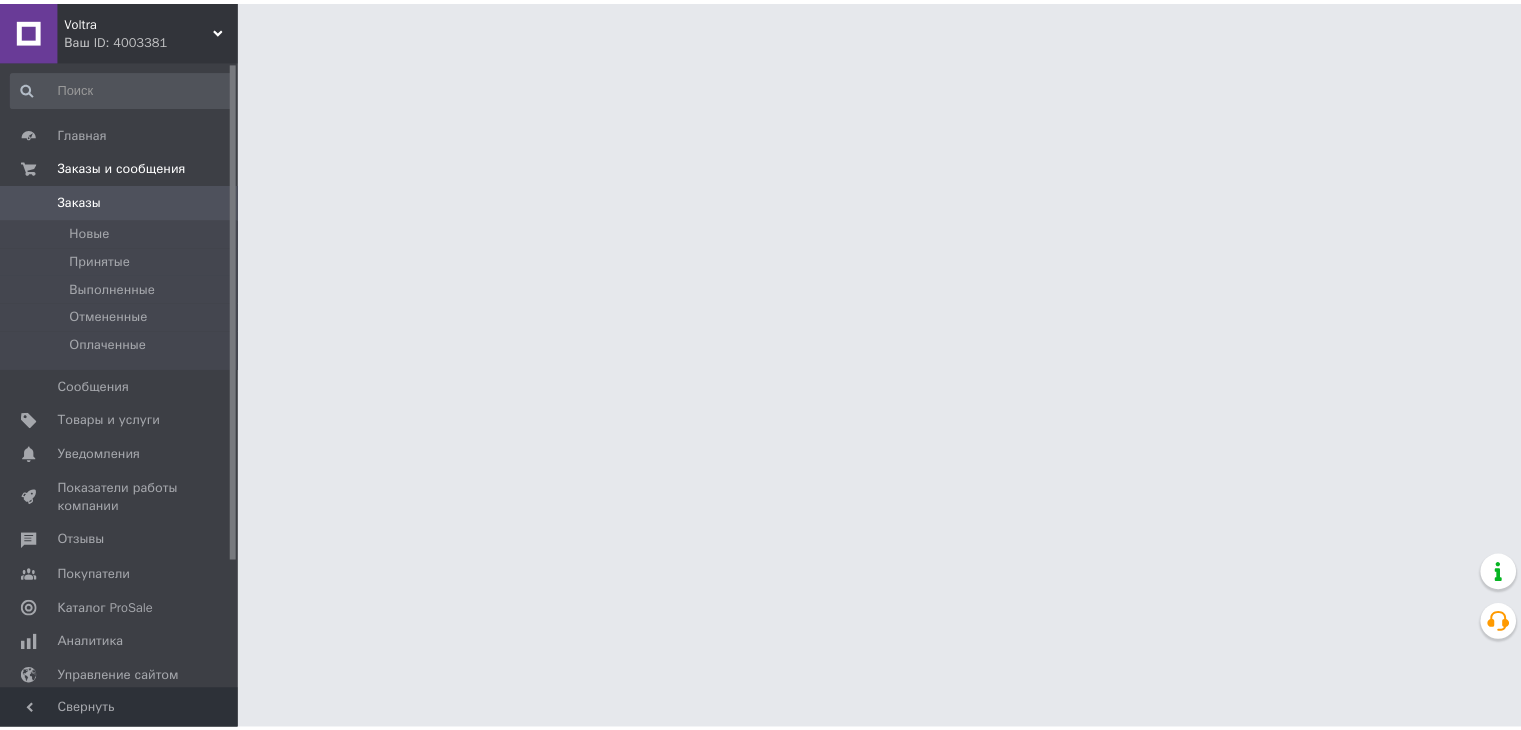 scroll, scrollTop: 0, scrollLeft: 0, axis: both 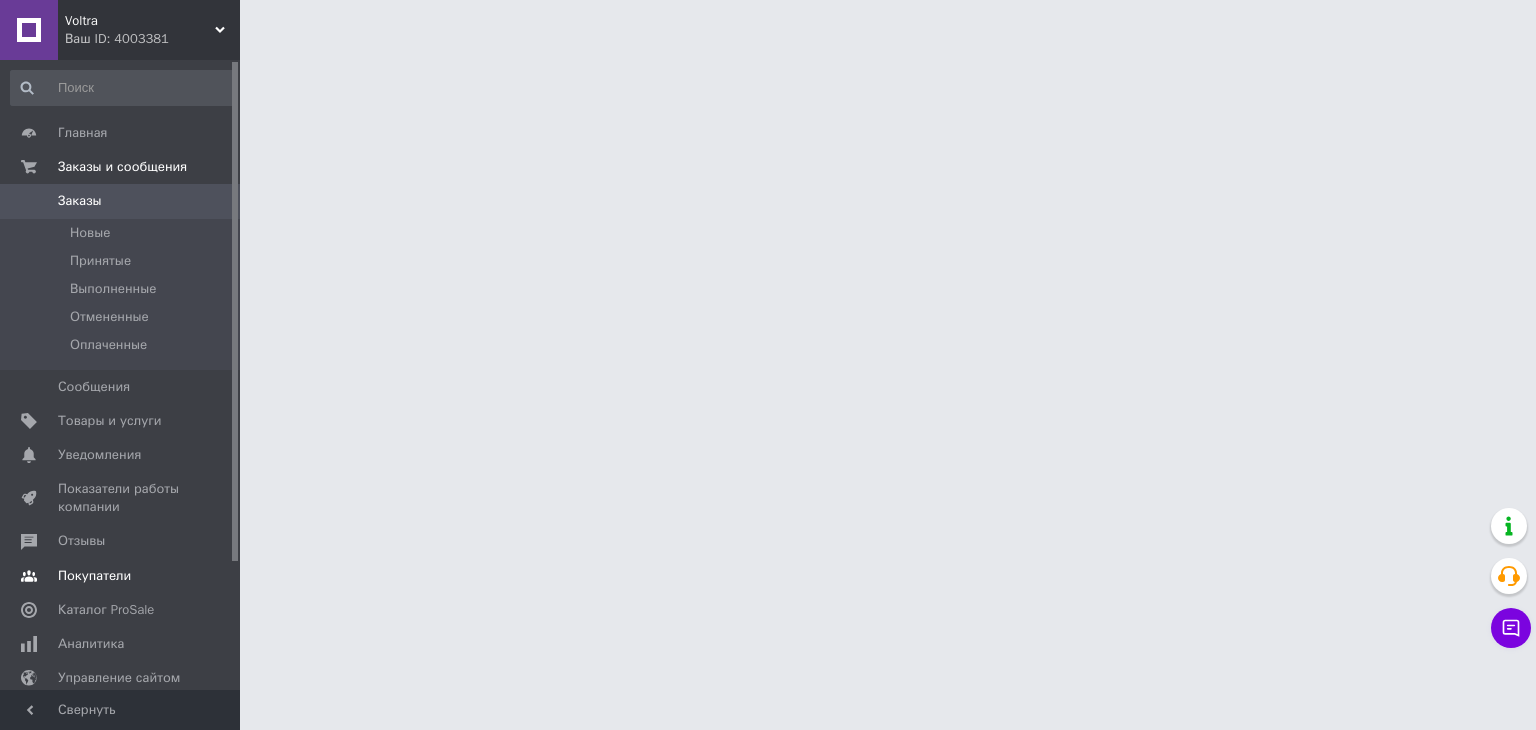 click on "Отзывы" at bounding box center (81, 541) 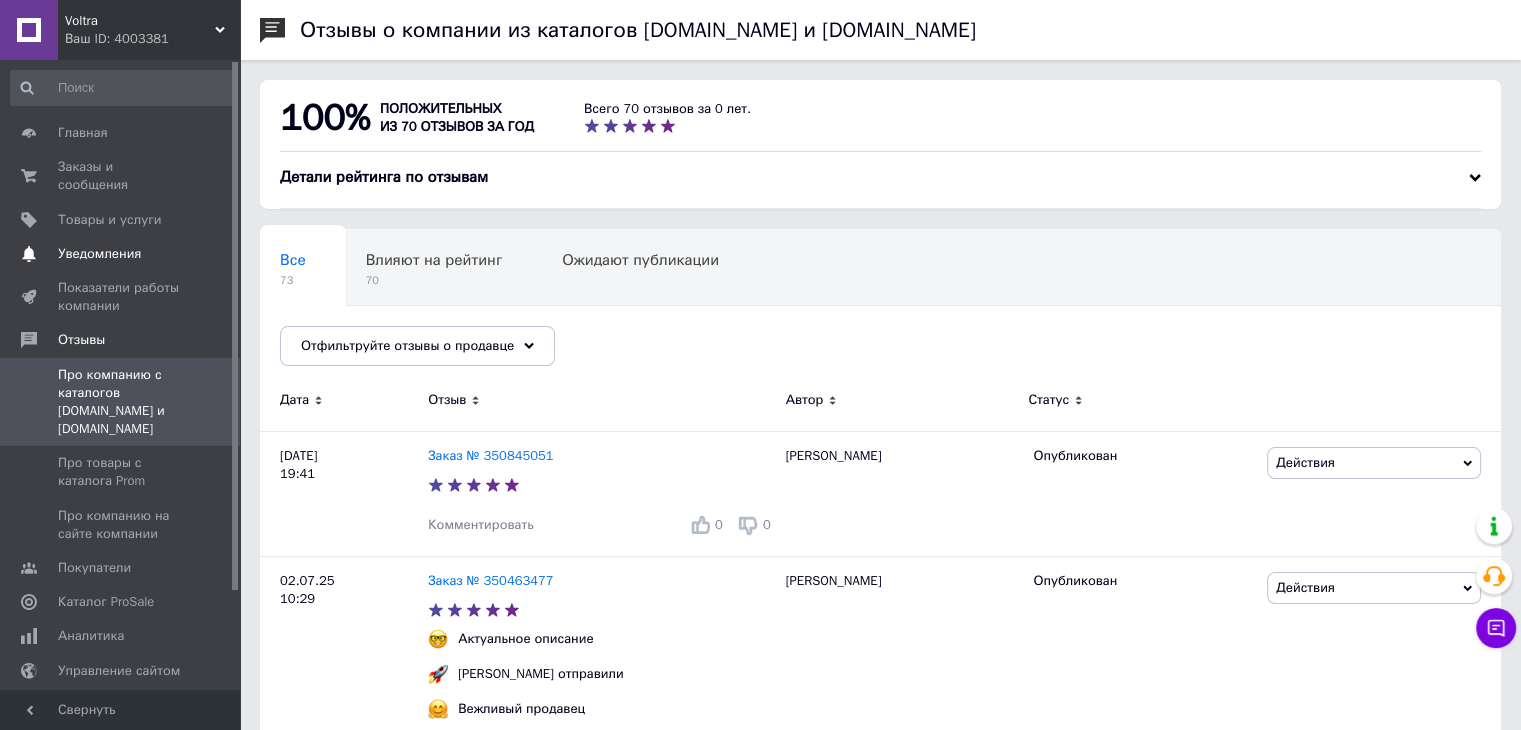 click on "Уведомления" at bounding box center (99, 254) 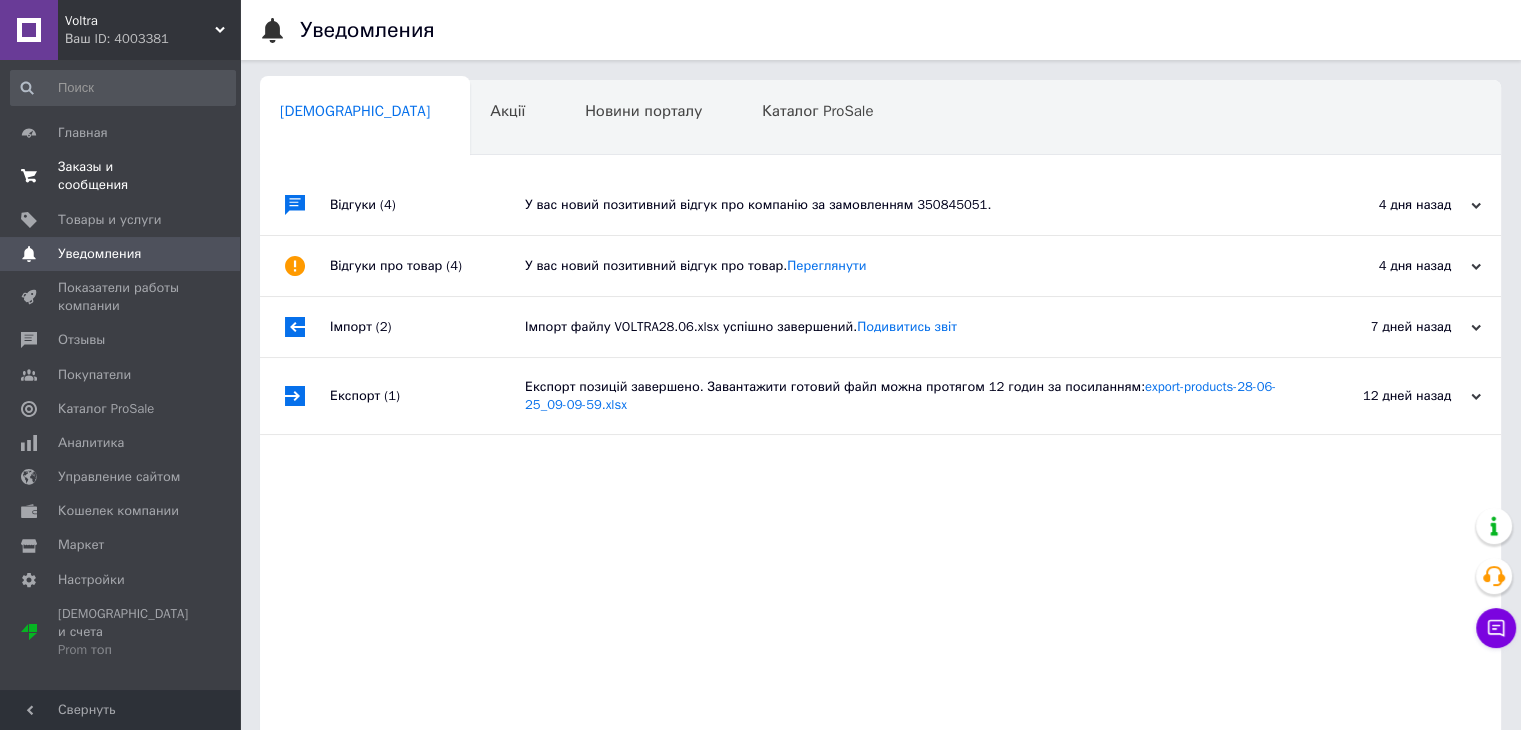 click on "Заказы и сообщения" at bounding box center (121, 176) 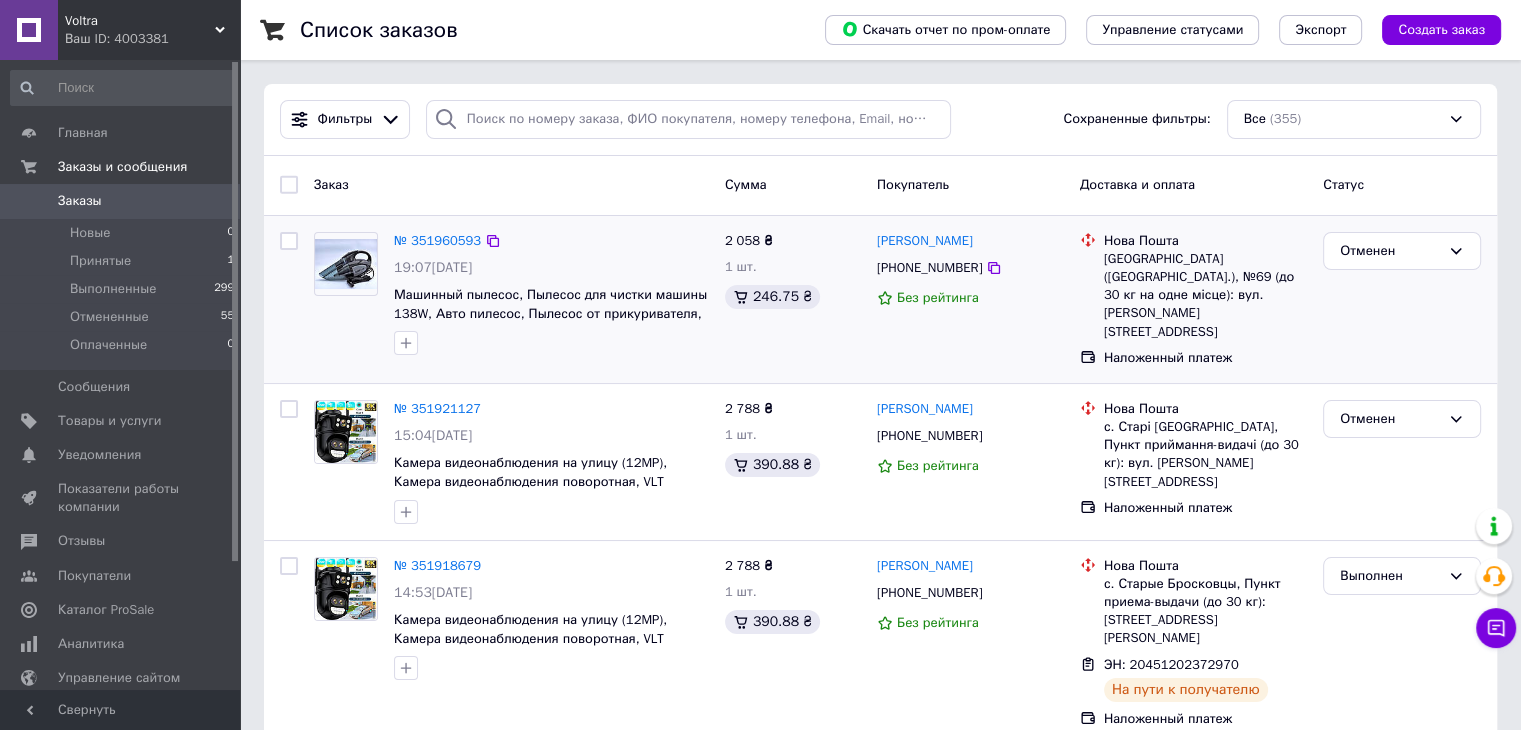 scroll, scrollTop: 400, scrollLeft: 0, axis: vertical 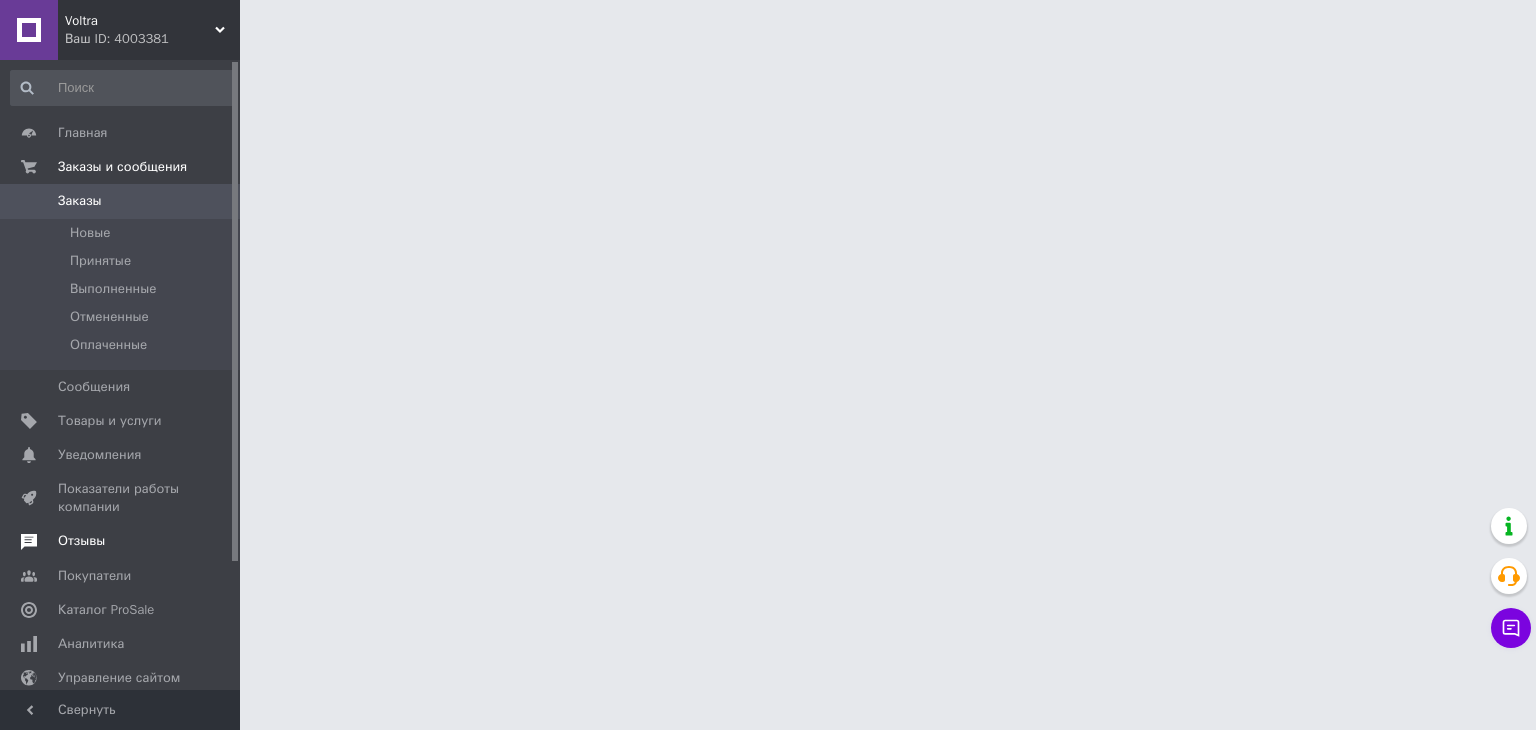 click on "Отзывы" at bounding box center [81, 541] 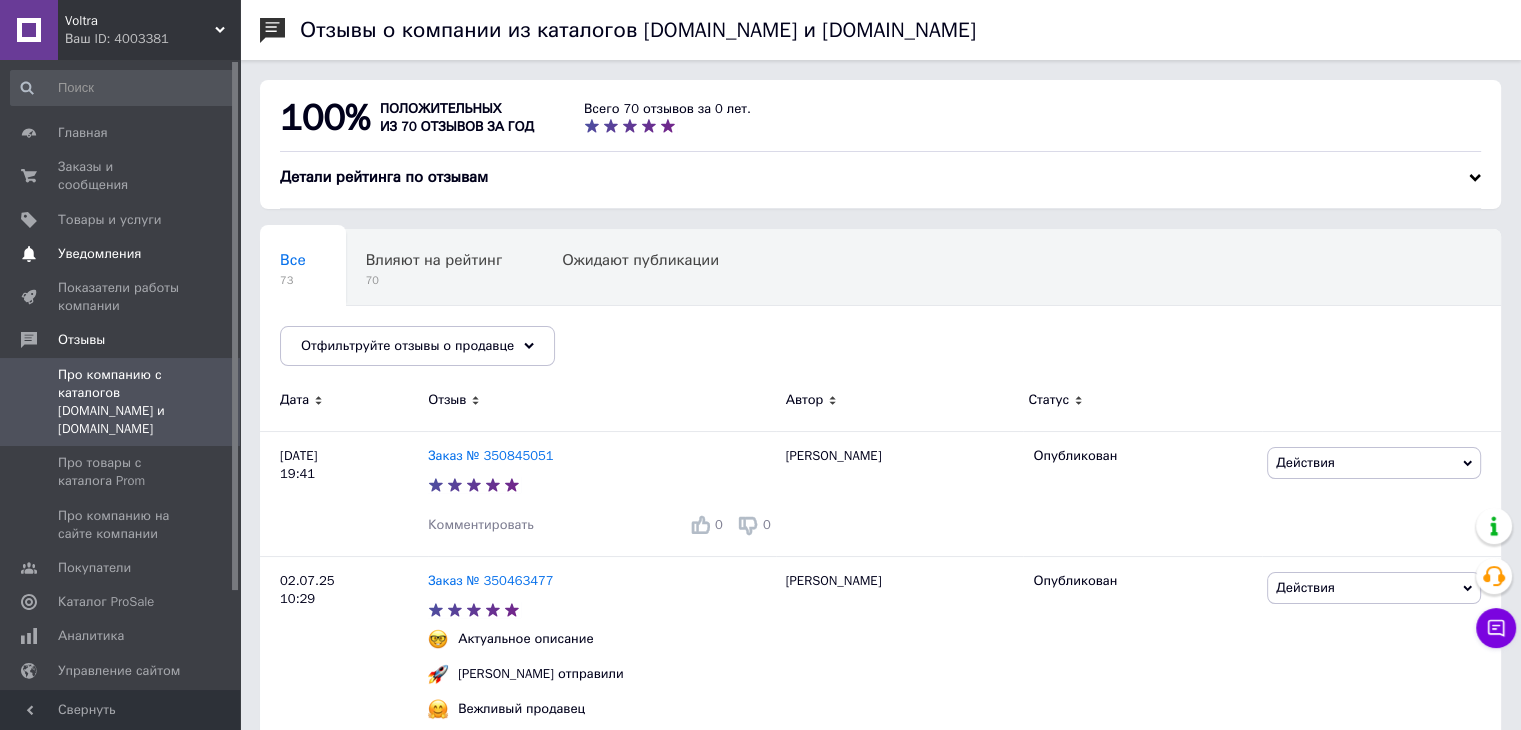 click on "Уведомления" at bounding box center (99, 254) 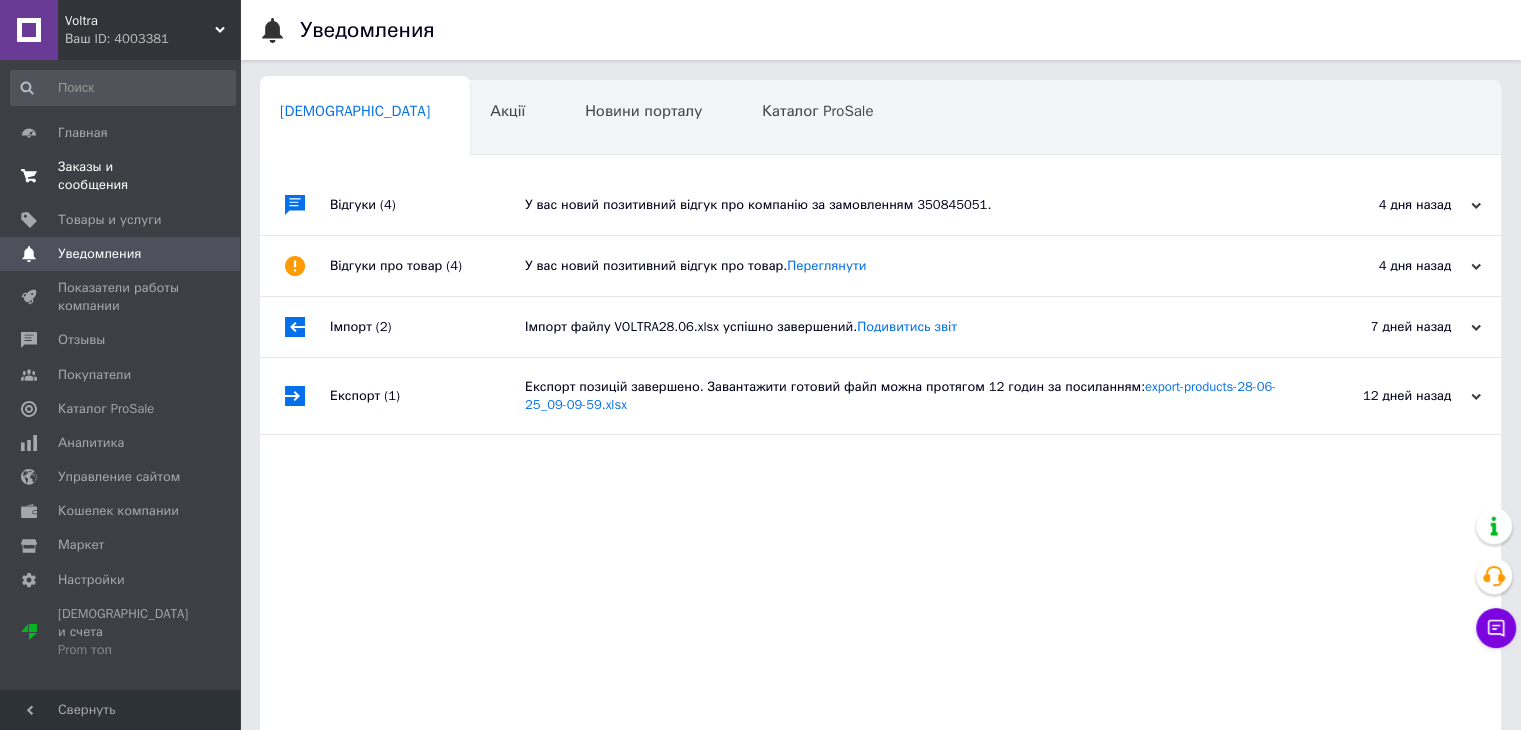 click on "Заказы и сообщения" at bounding box center [121, 176] 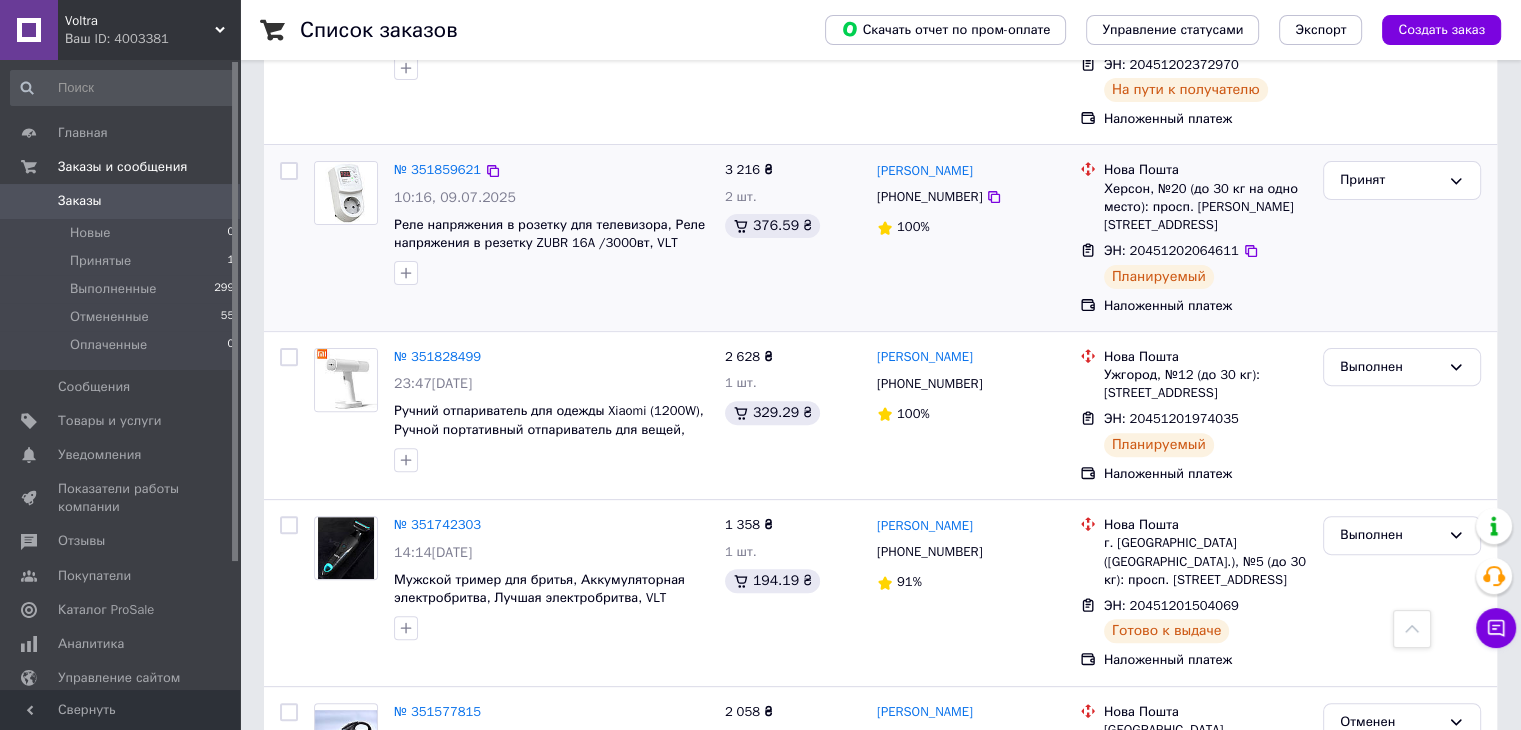 scroll, scrollTop: 400, scrollLeft: 0, axis: vertical 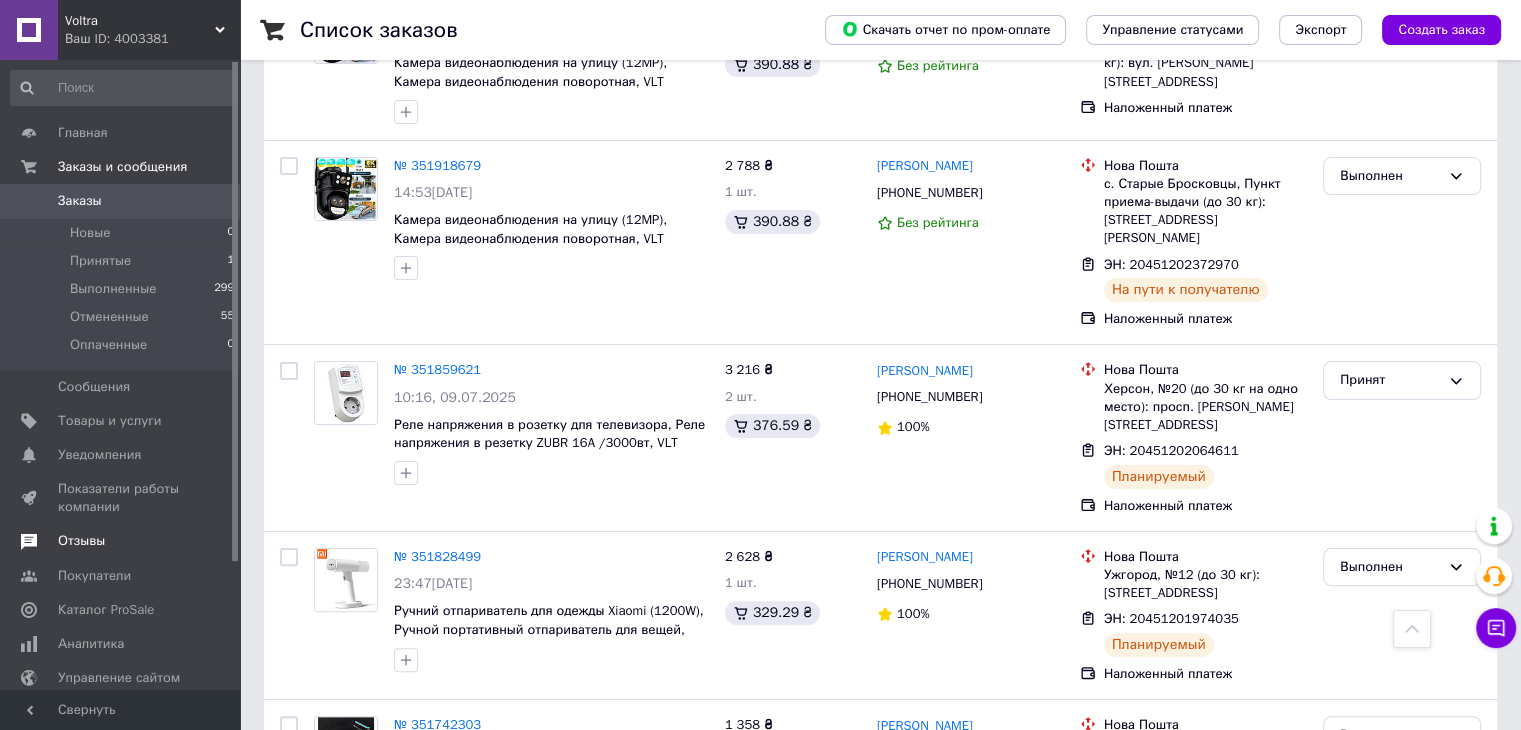 click on "Отзывы" at bounding box center (81, 541) 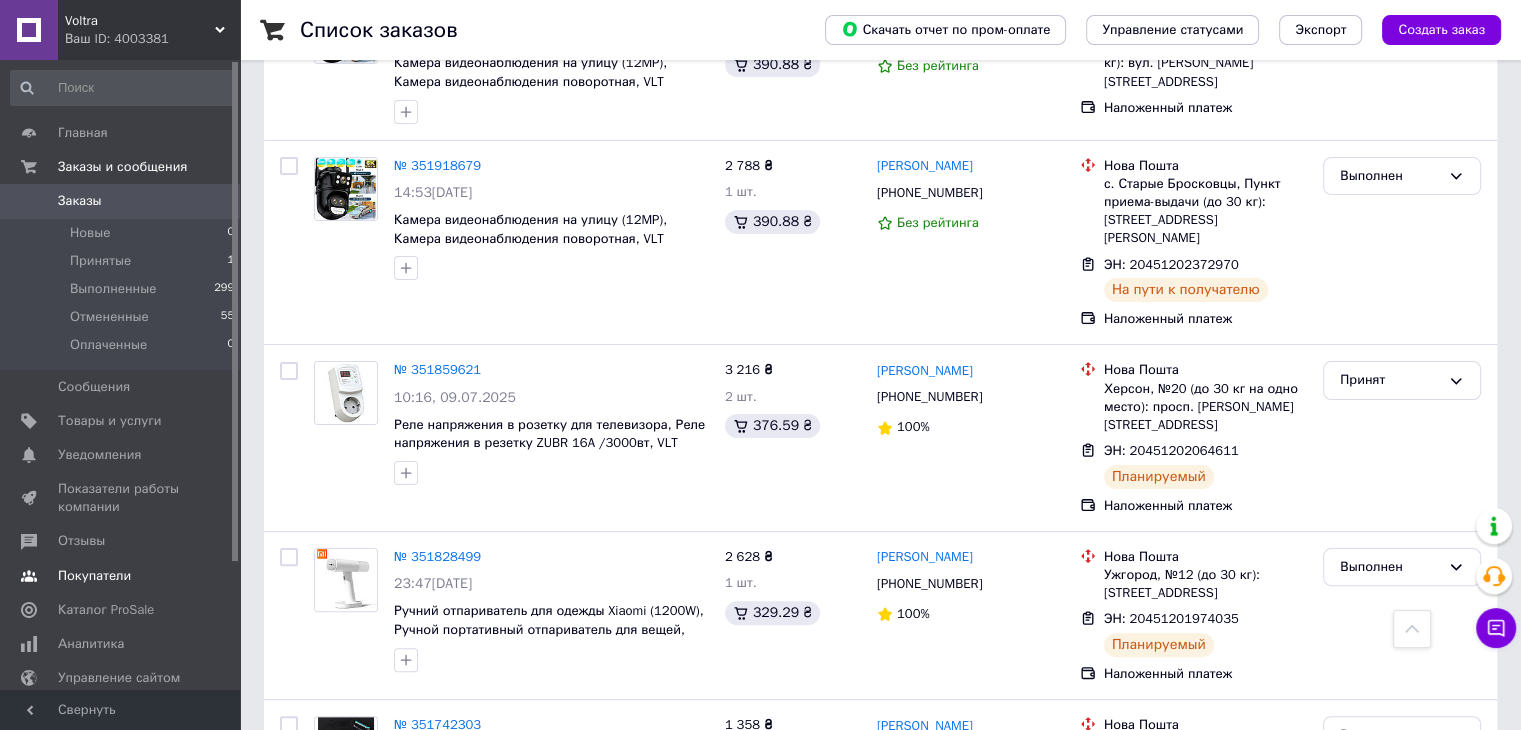 scroll, scrollTop: 0, scrollLeft: 0, axis: both 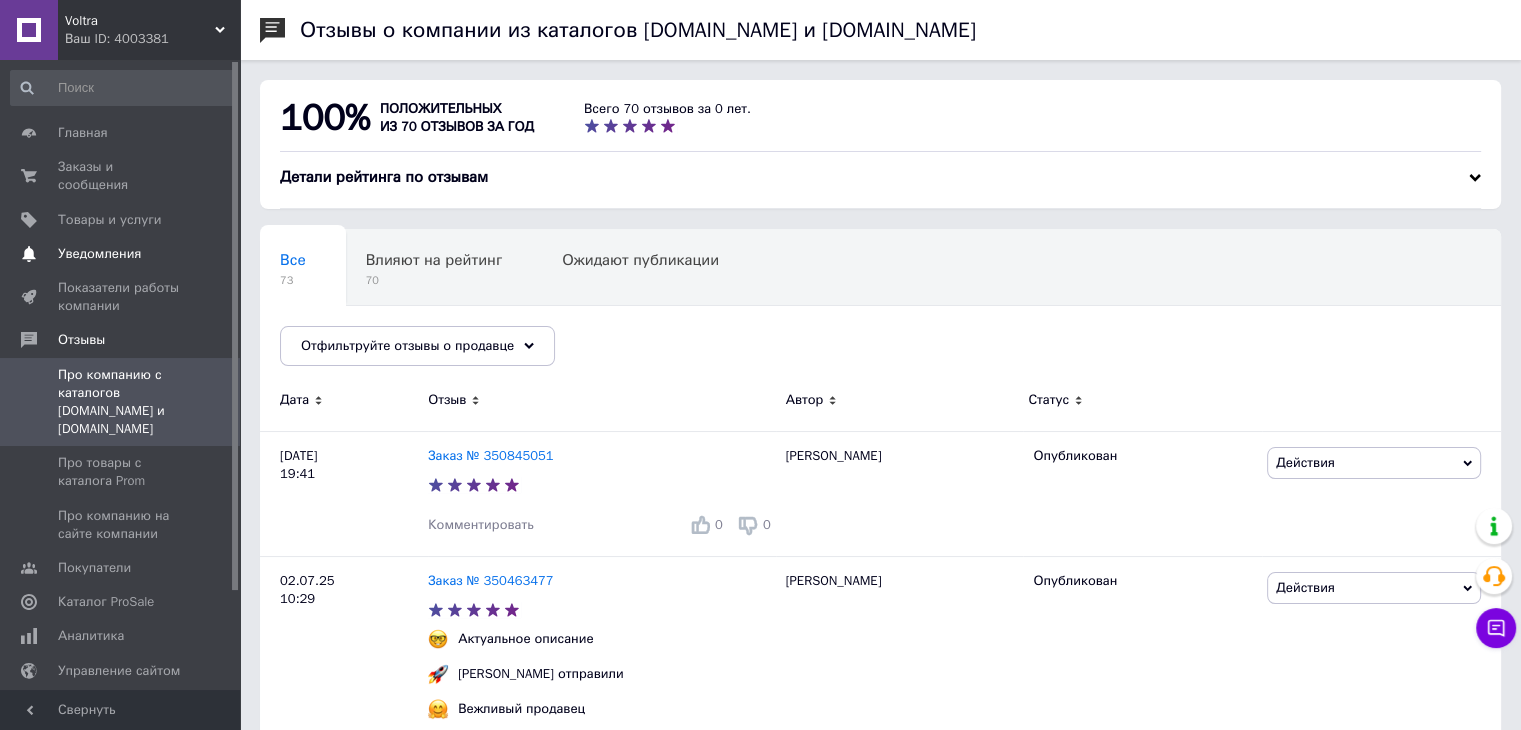 click on "Уведомления" at bounding box center [99, 254] 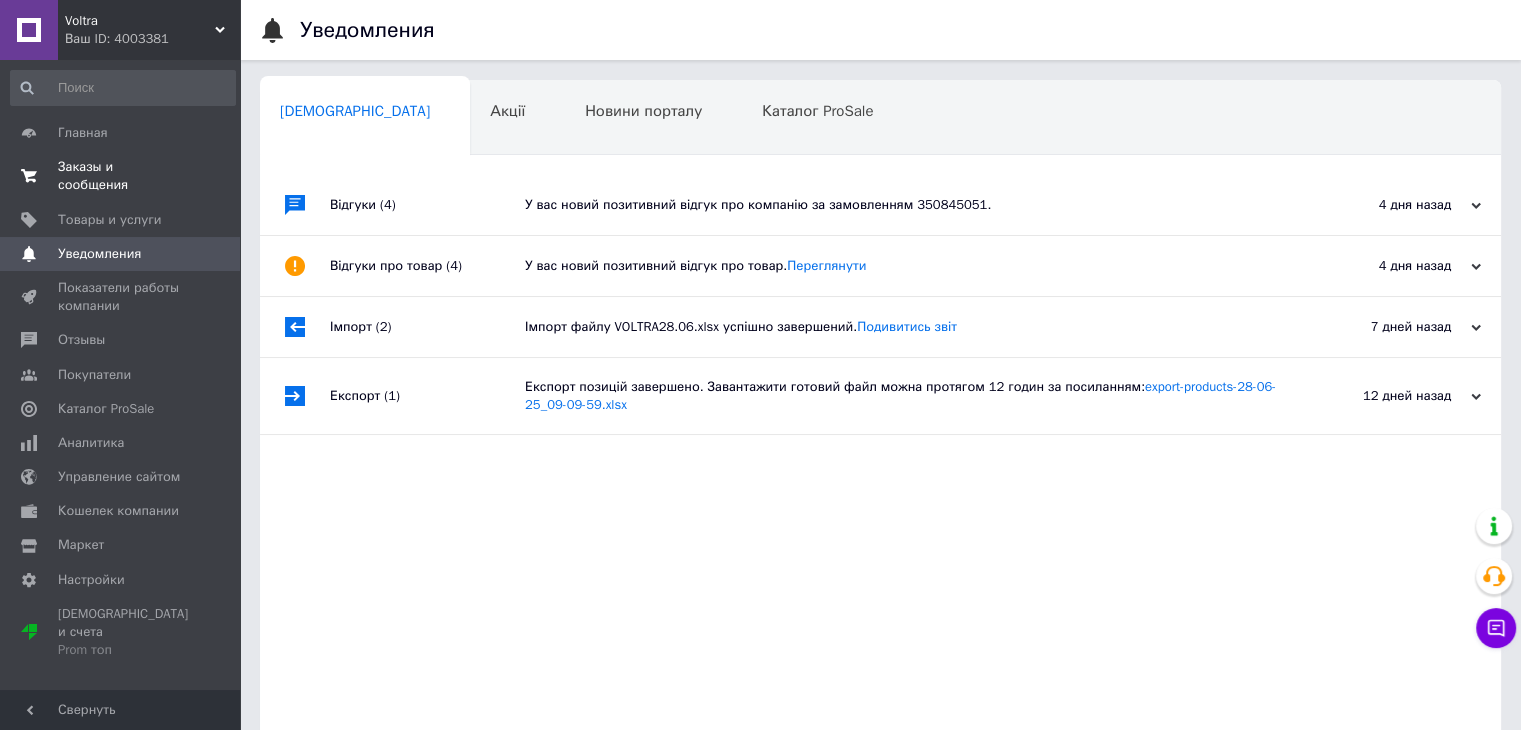 click on "Заказы и сообщения" at bounding box center [121, 176] 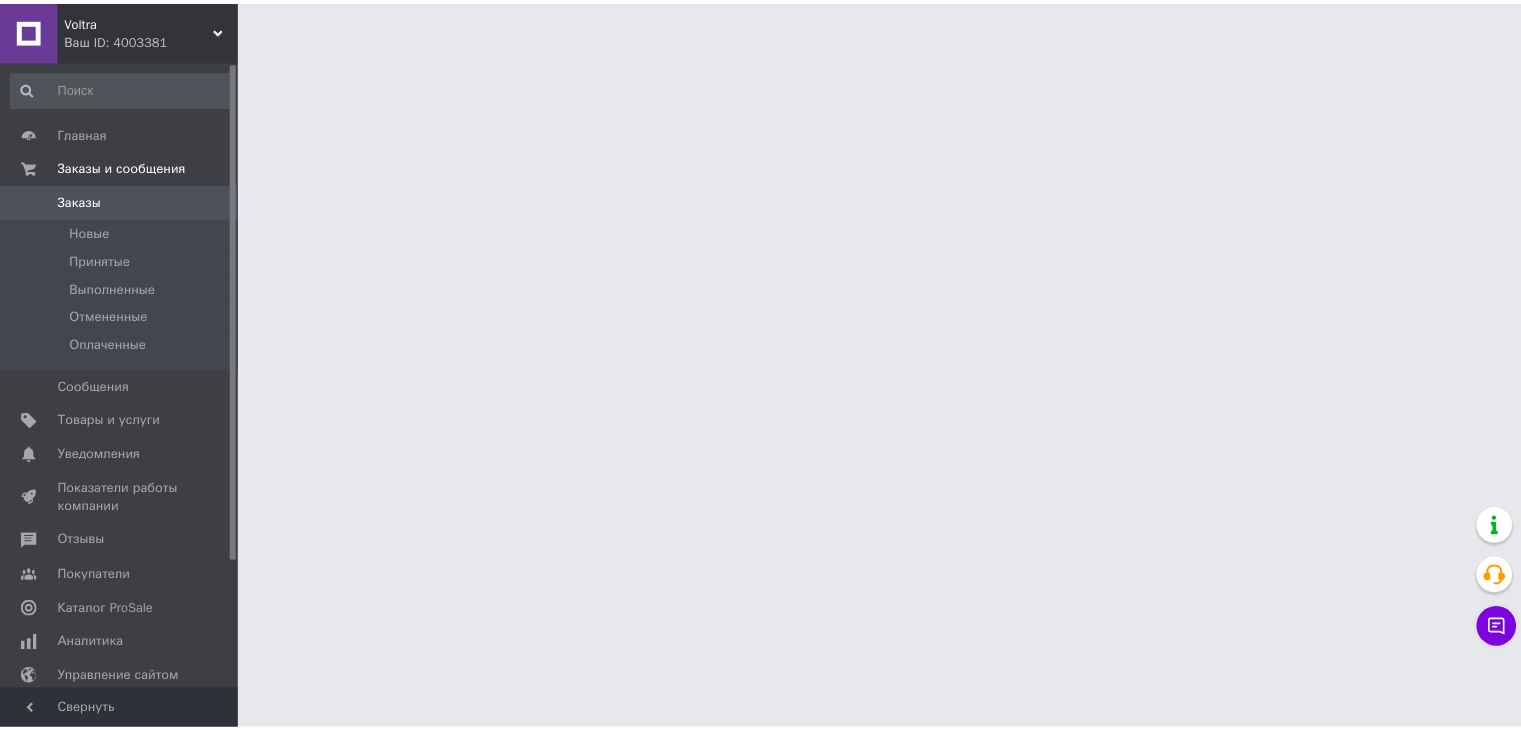 scroll, scrollTop: 0, scrollLeft: 0, axis: both 